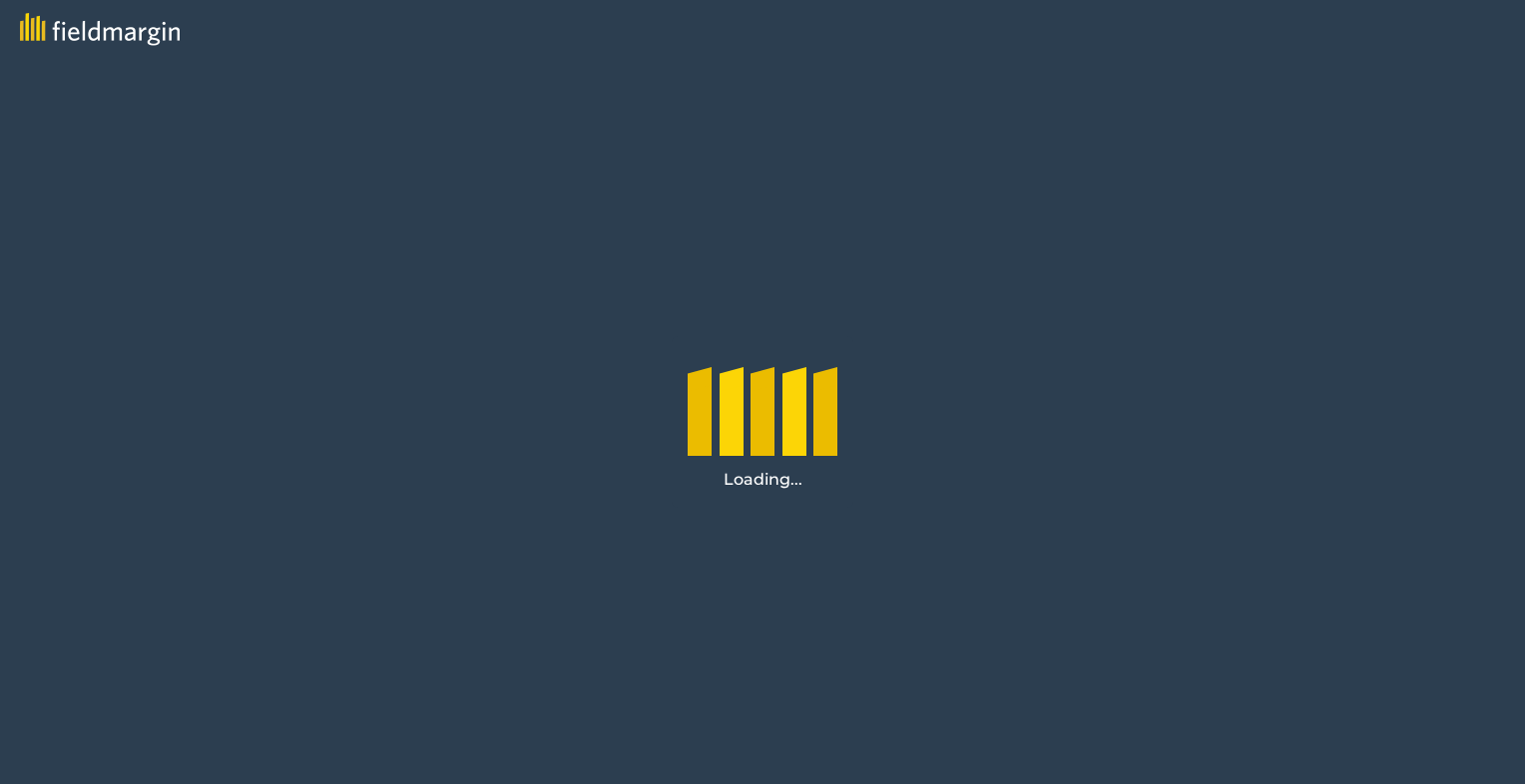 scroll, scrollTop: 0, scrollLeft: 0, axis: both 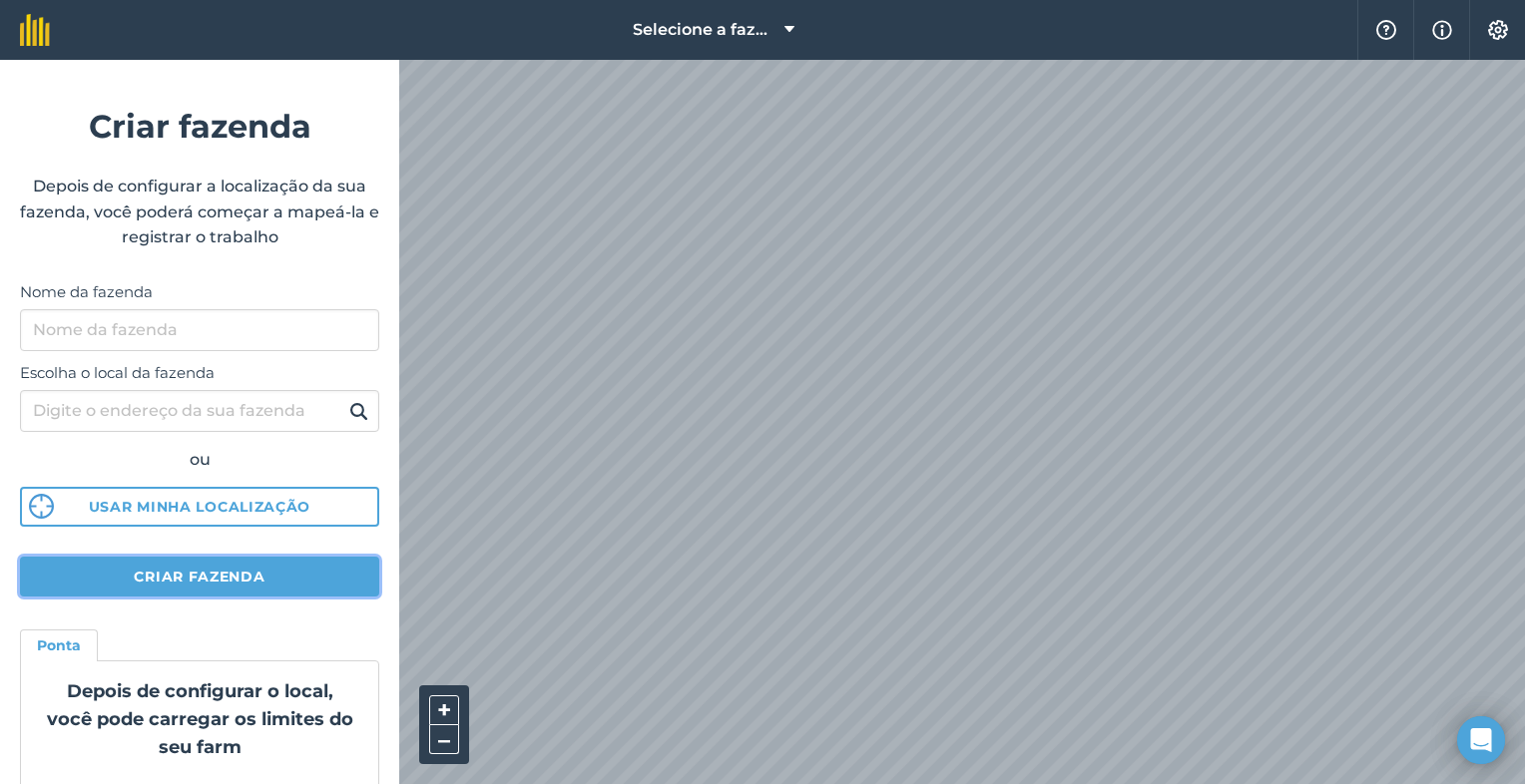 click on "Criar fazenda" at bounding box center (200, 577) 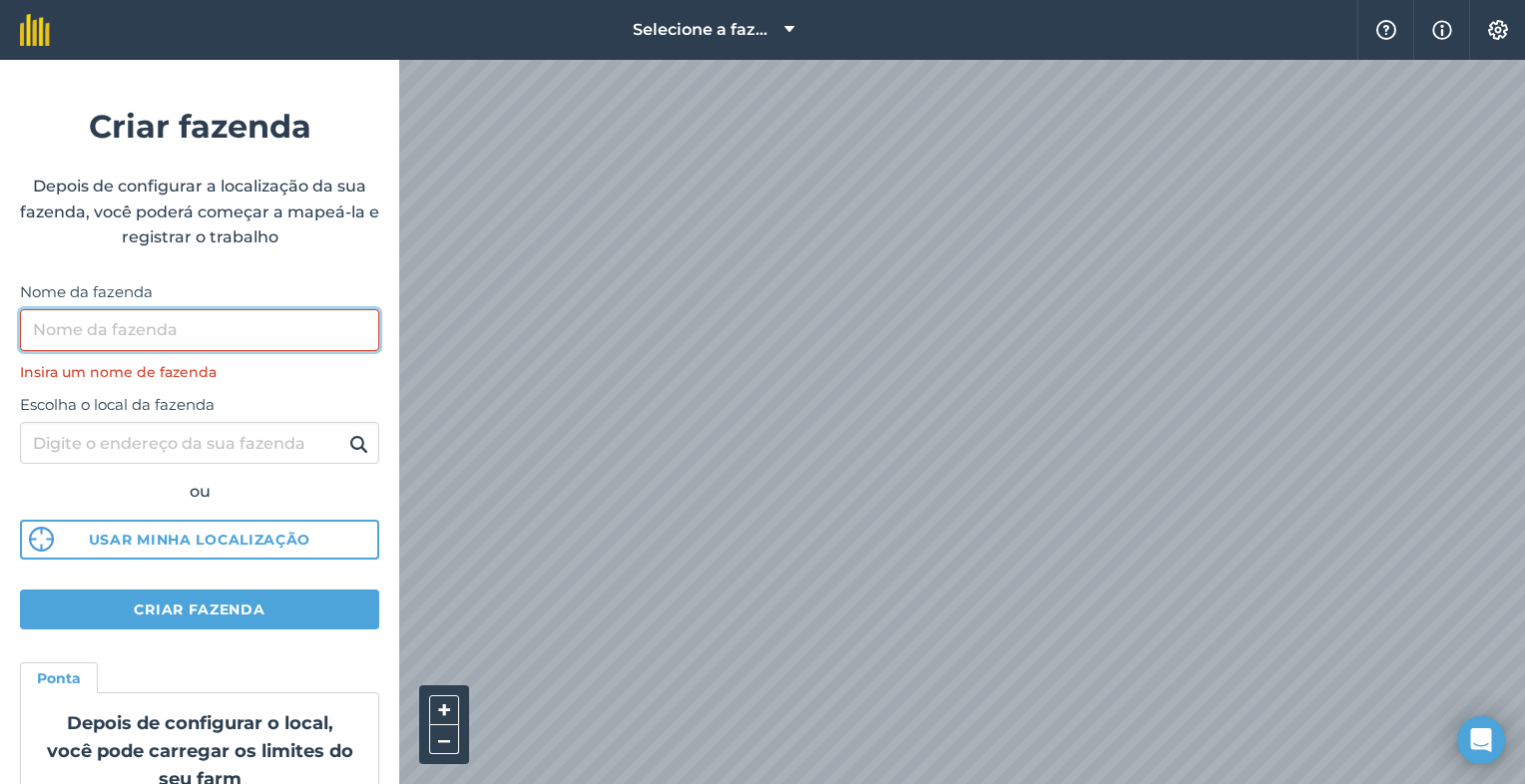 click on "Nome da fazenda" at bounding box center [200, 330] 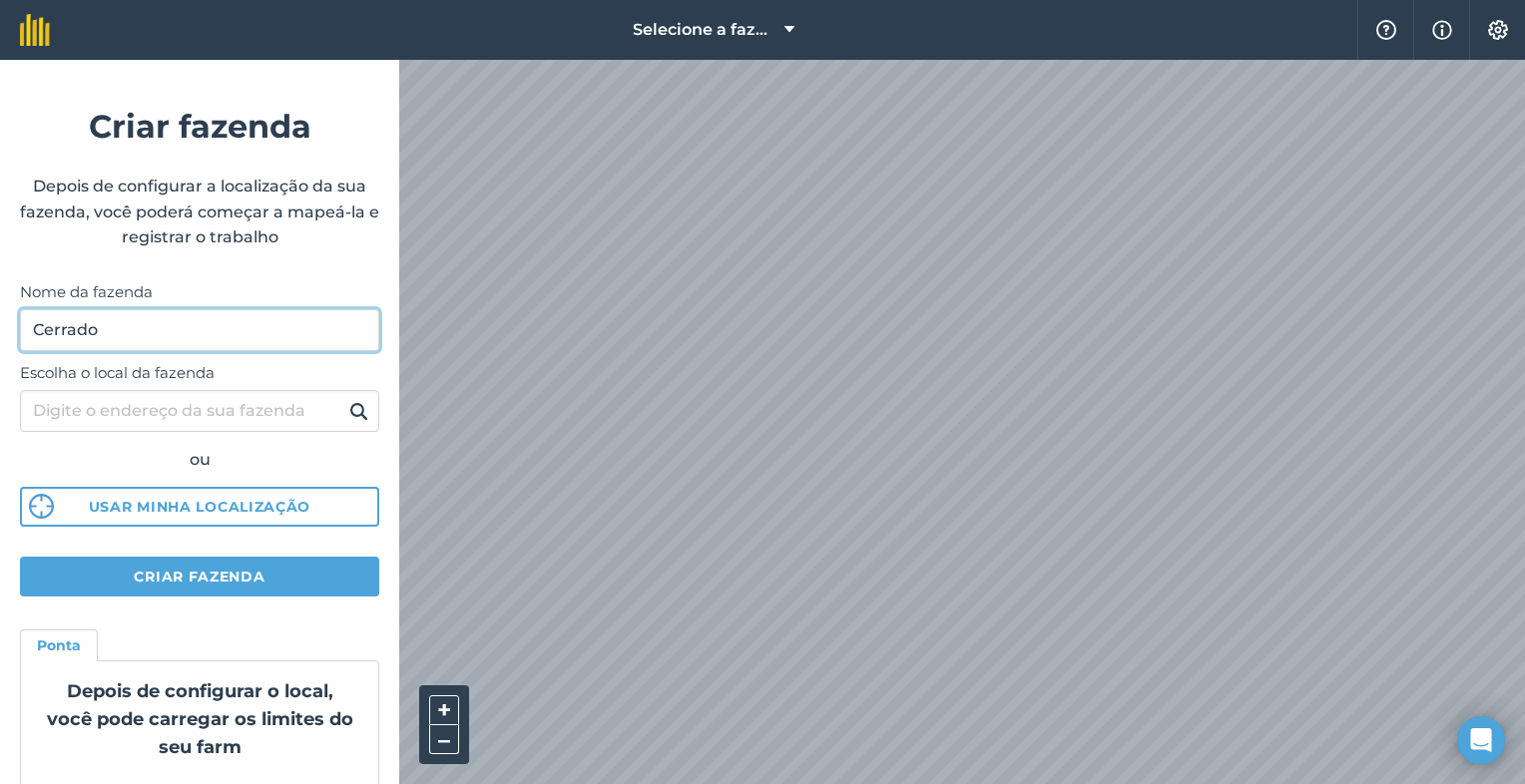 type on "Cerrado" 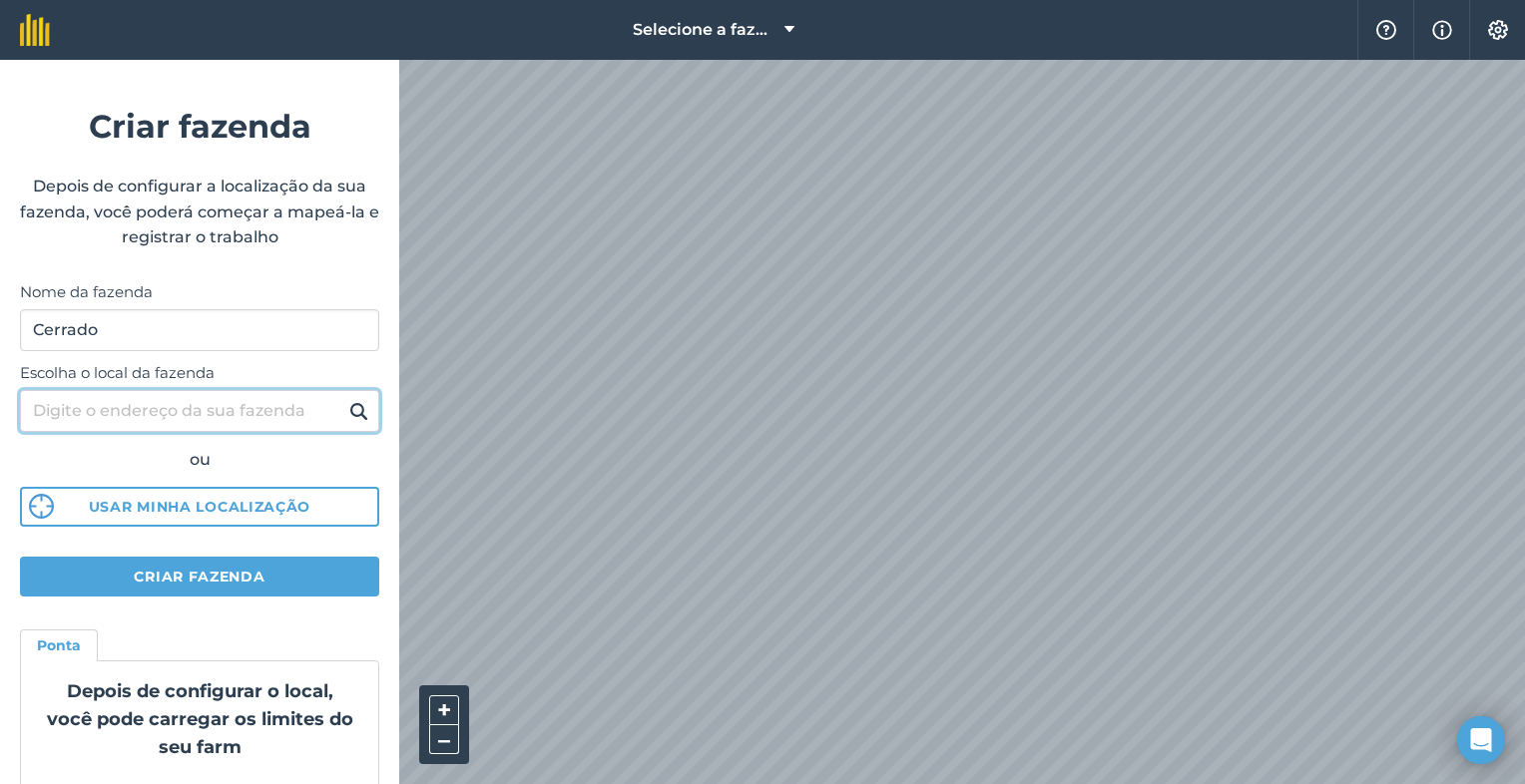 click on "Escolha o local da fazenda" at bounding box center [200, 411] 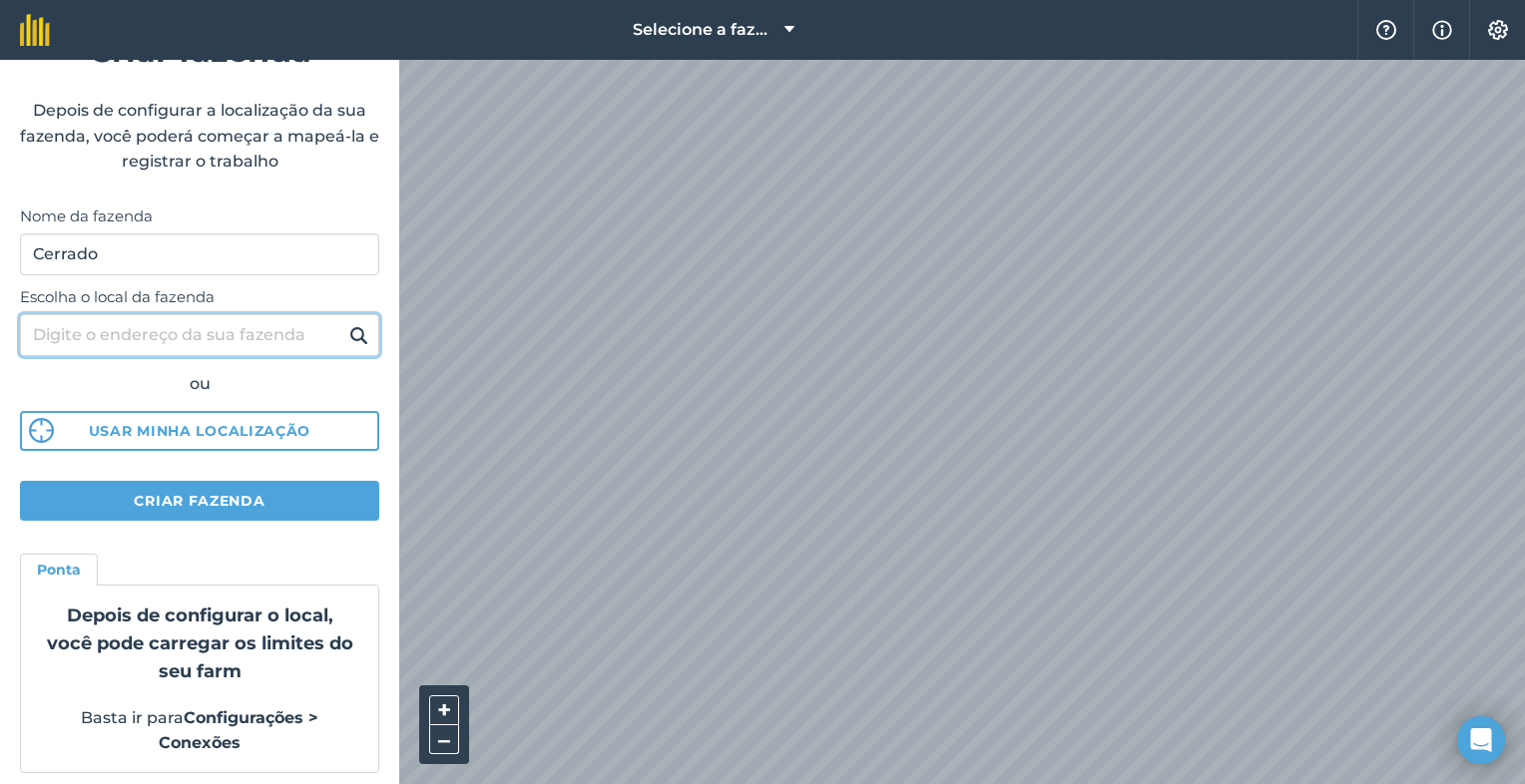 scroll, scrollTop: 83, scrollLeft: 0, axis: vertical 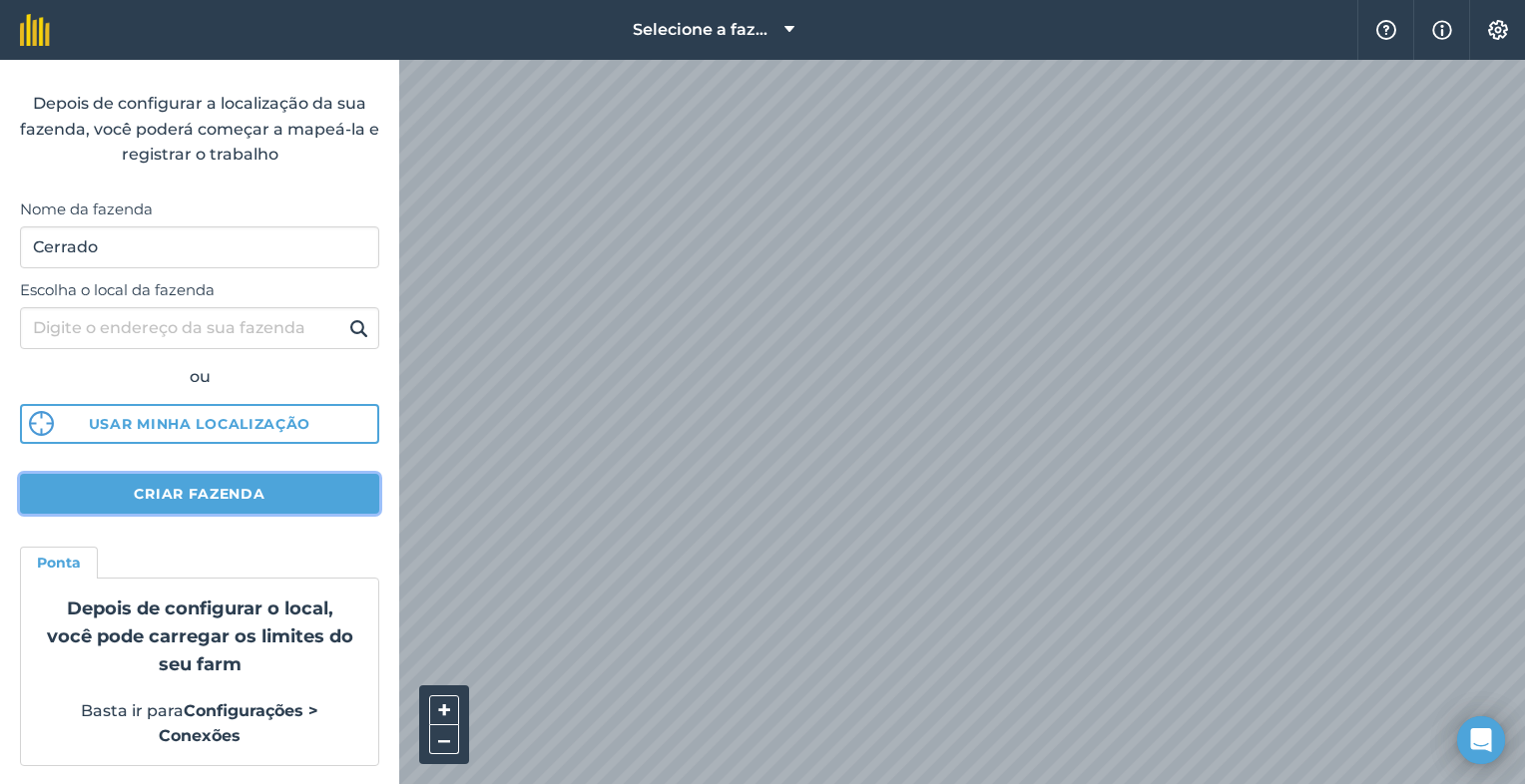 click on "Criar fazenda" at bounding box center (200, 494) 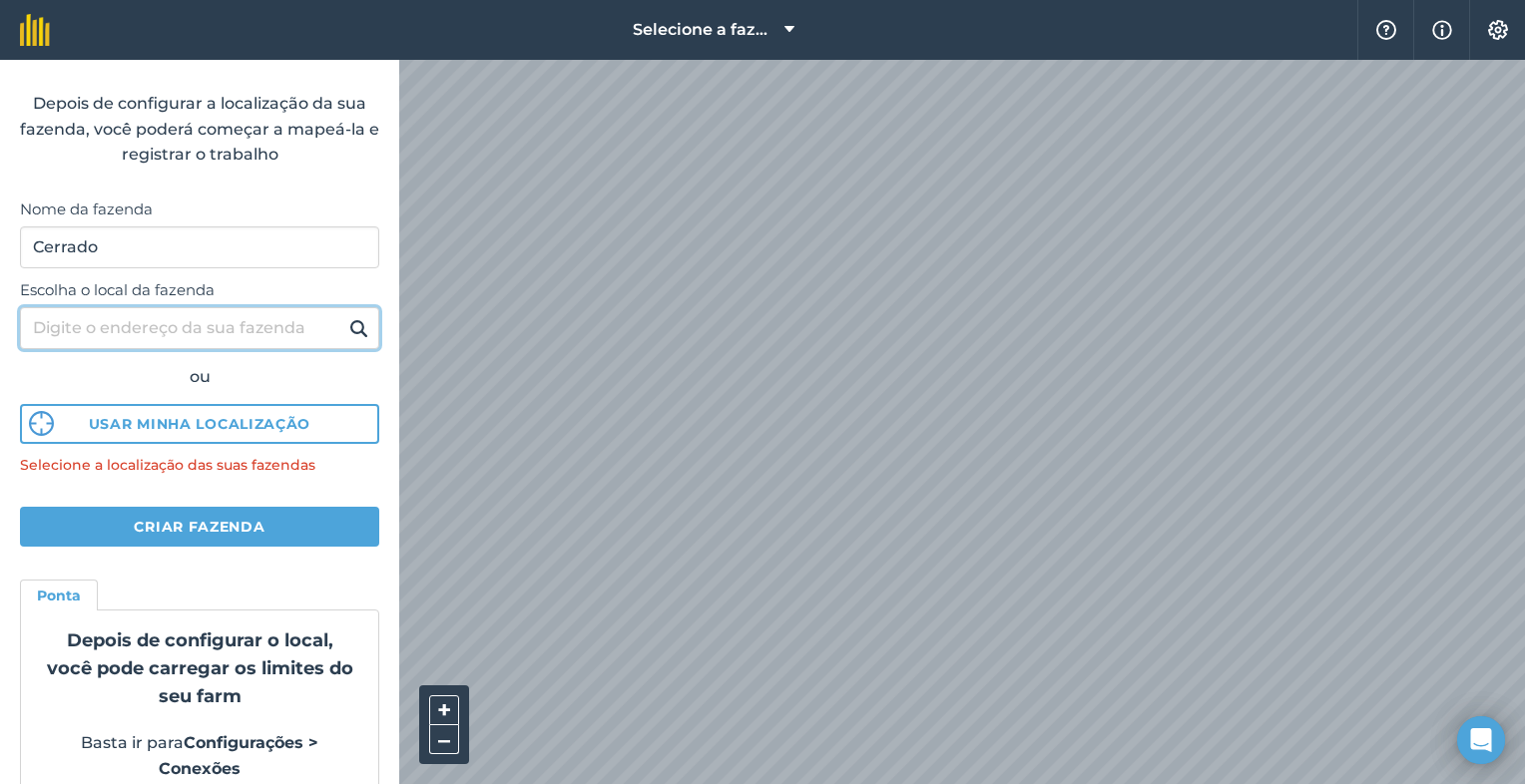 click on "Escolha o local da fazenda" at bounding box center [200, 328] 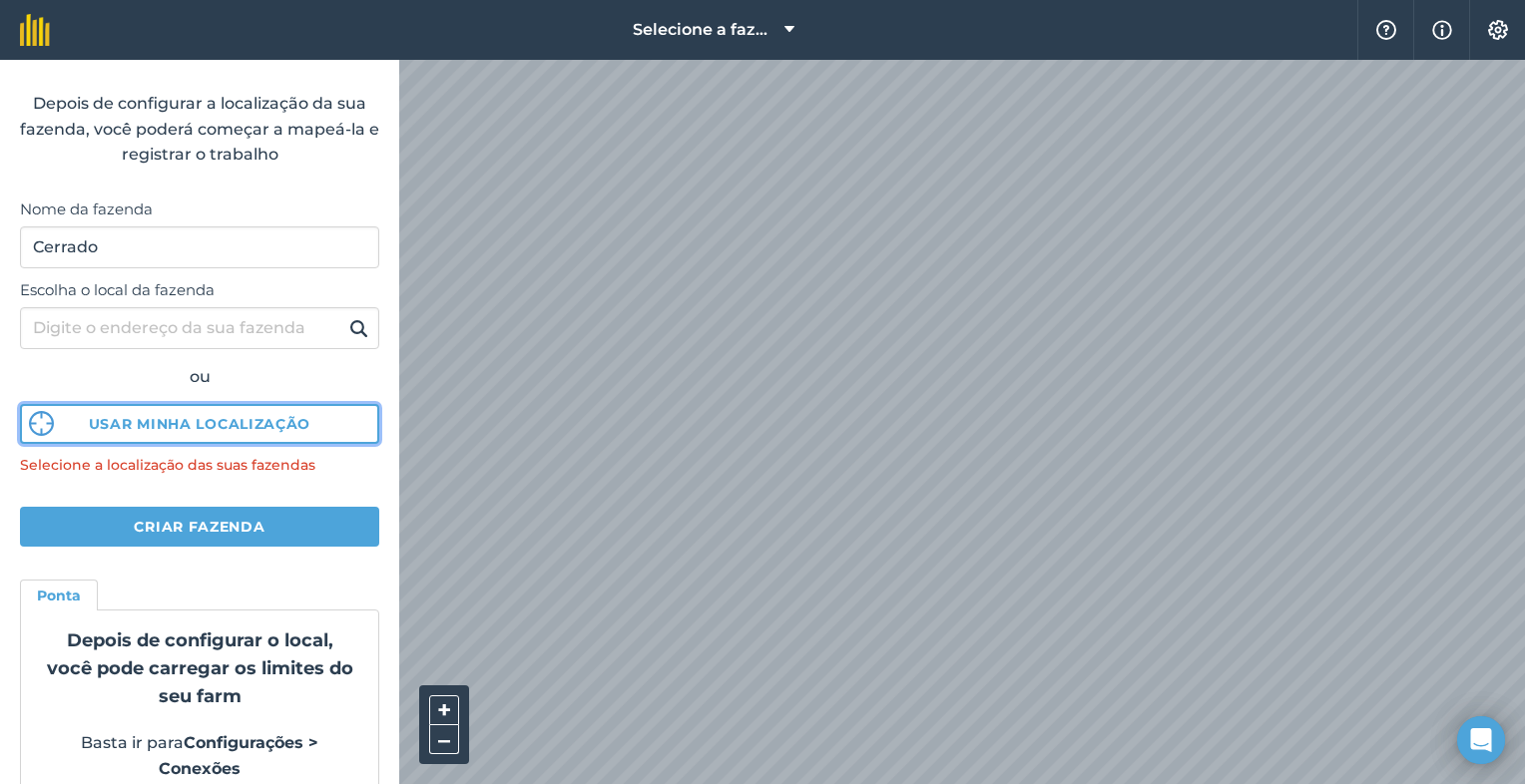 click on "Usar minha localização" at bounding box center (200, 424) 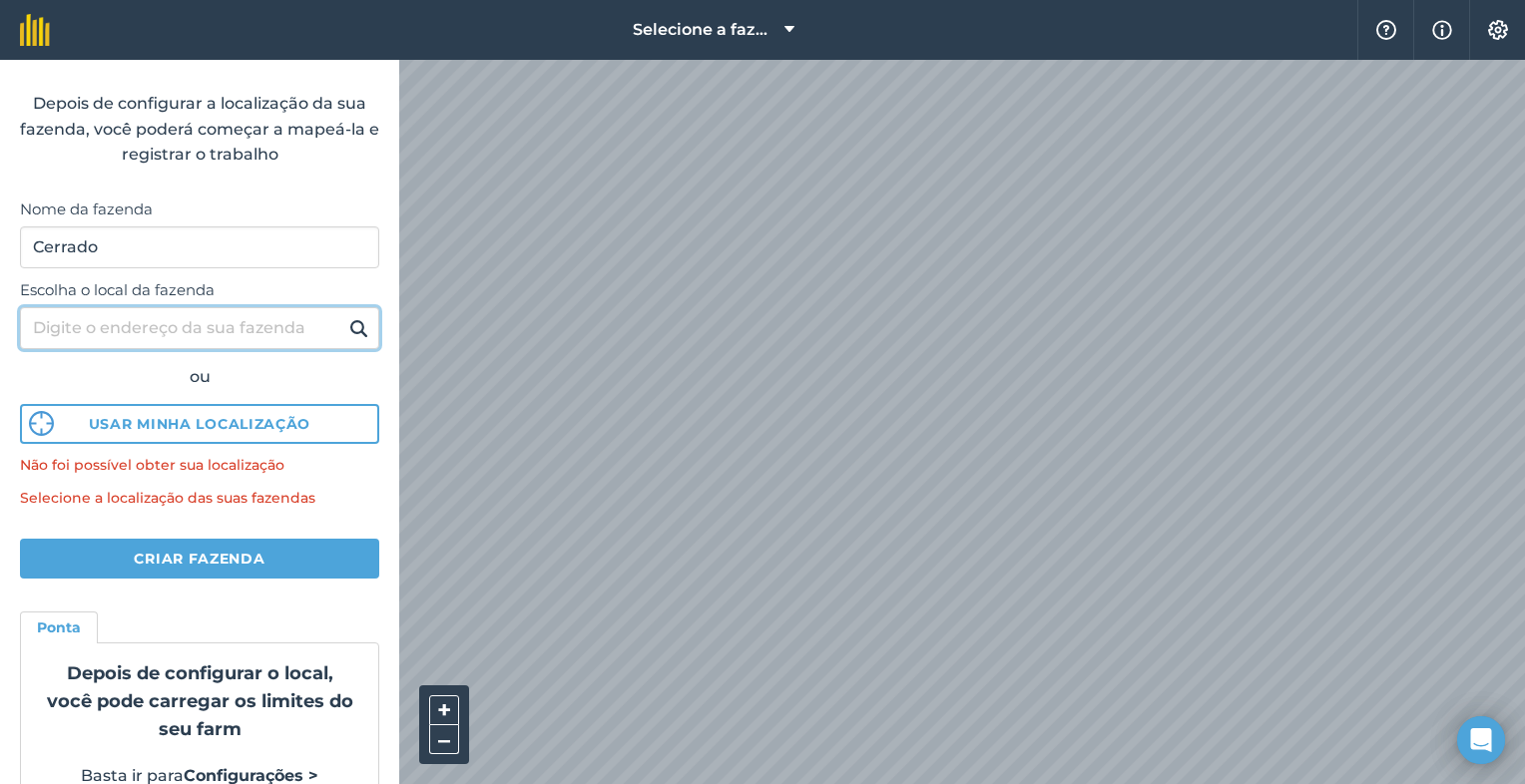 click on "Escolha o local da fazenda" at bounding box center [200, 328] 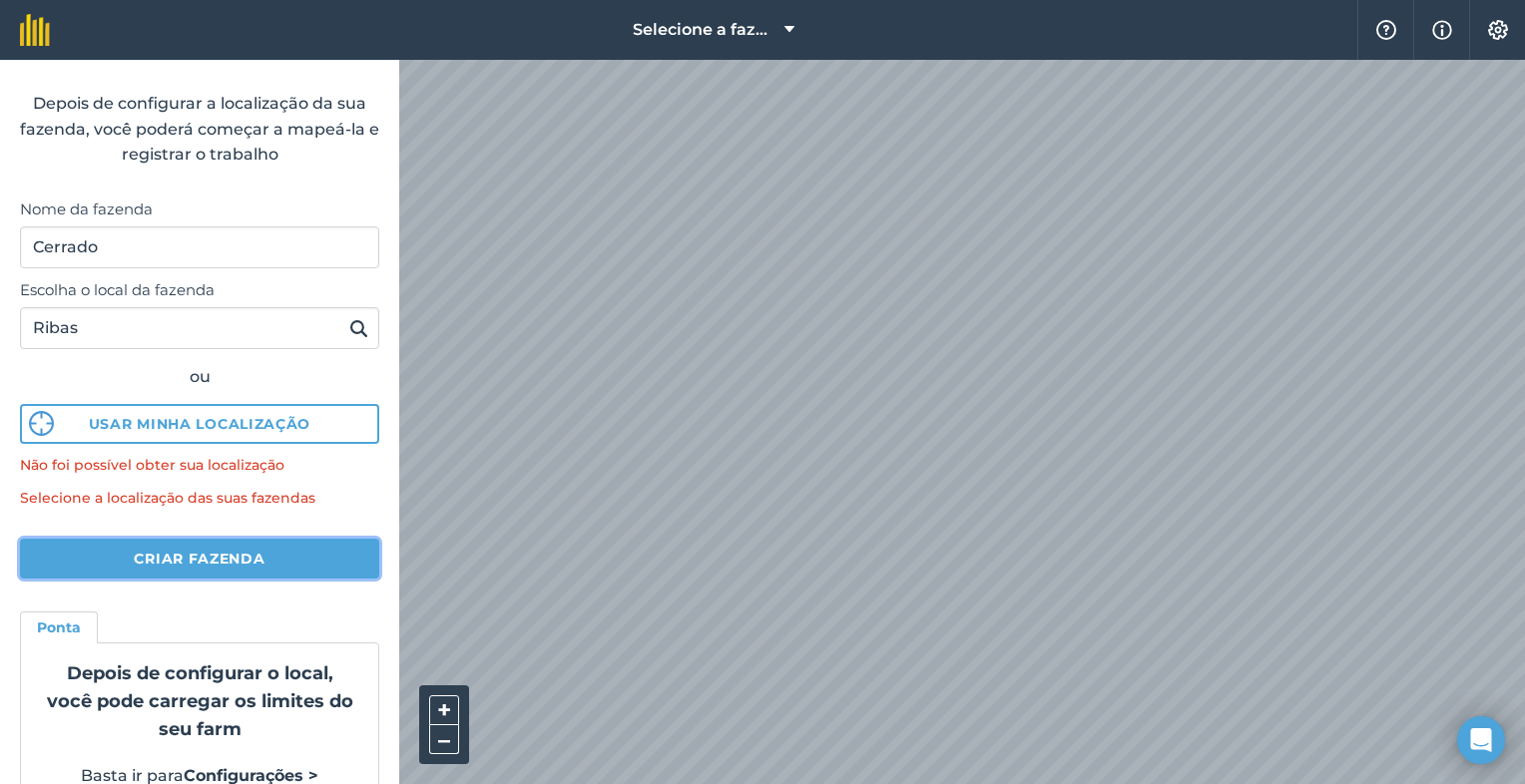 click on "Criar fazenda" at bounding box center (200, 559) 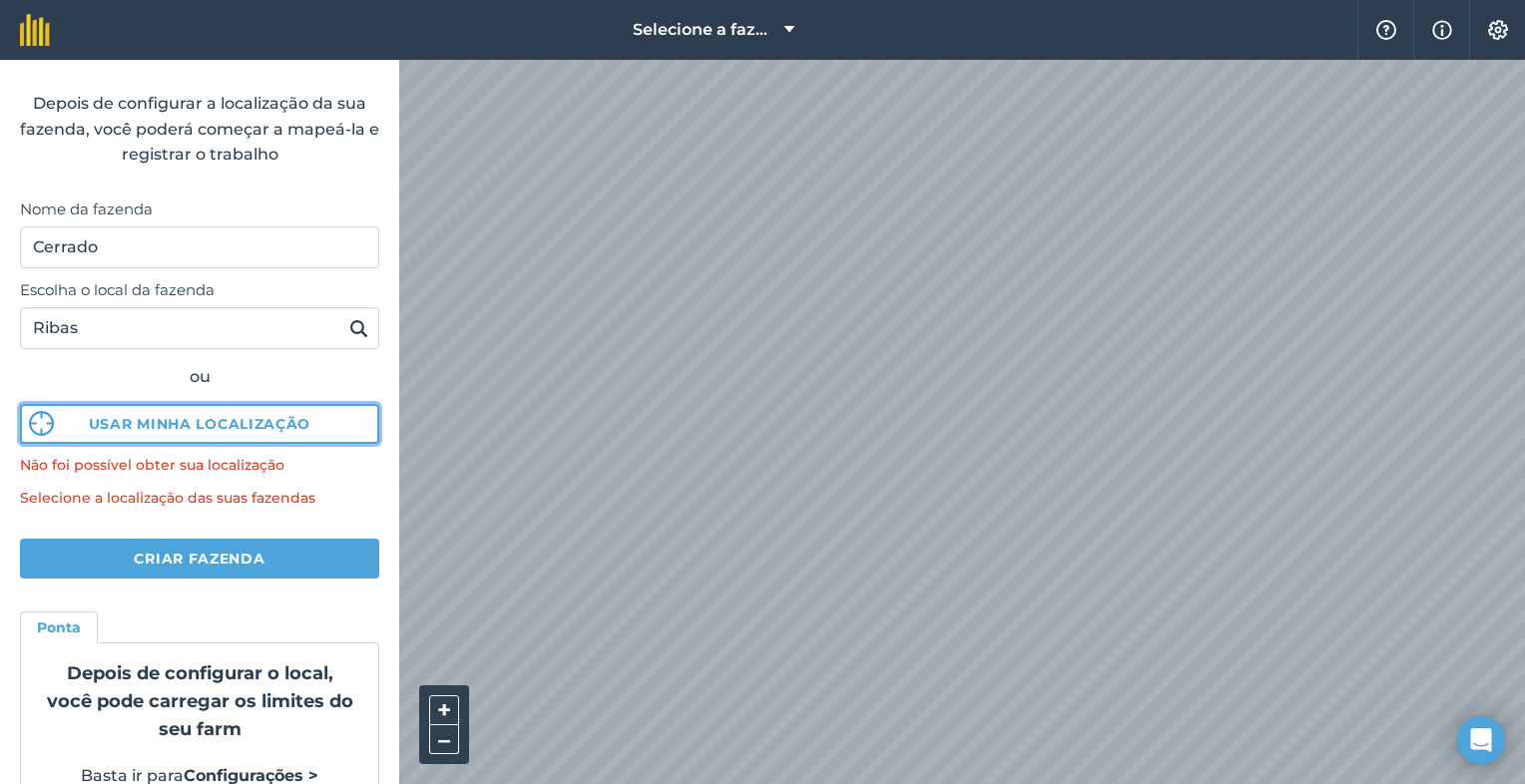 click on "Usar minha localização" at bounding box center (200, 424) 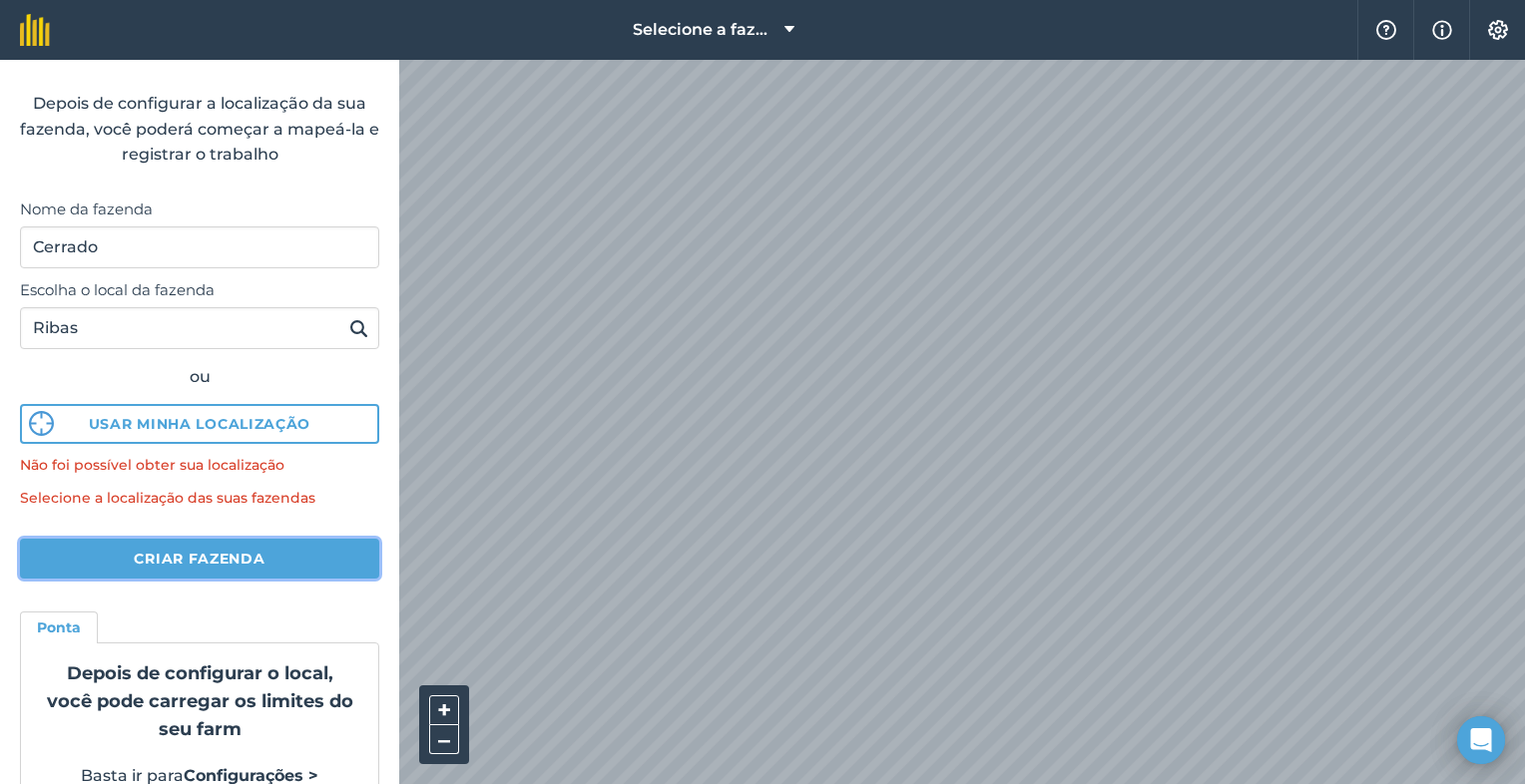 click on "Criar fazenda" at bounding box center (200, 559) 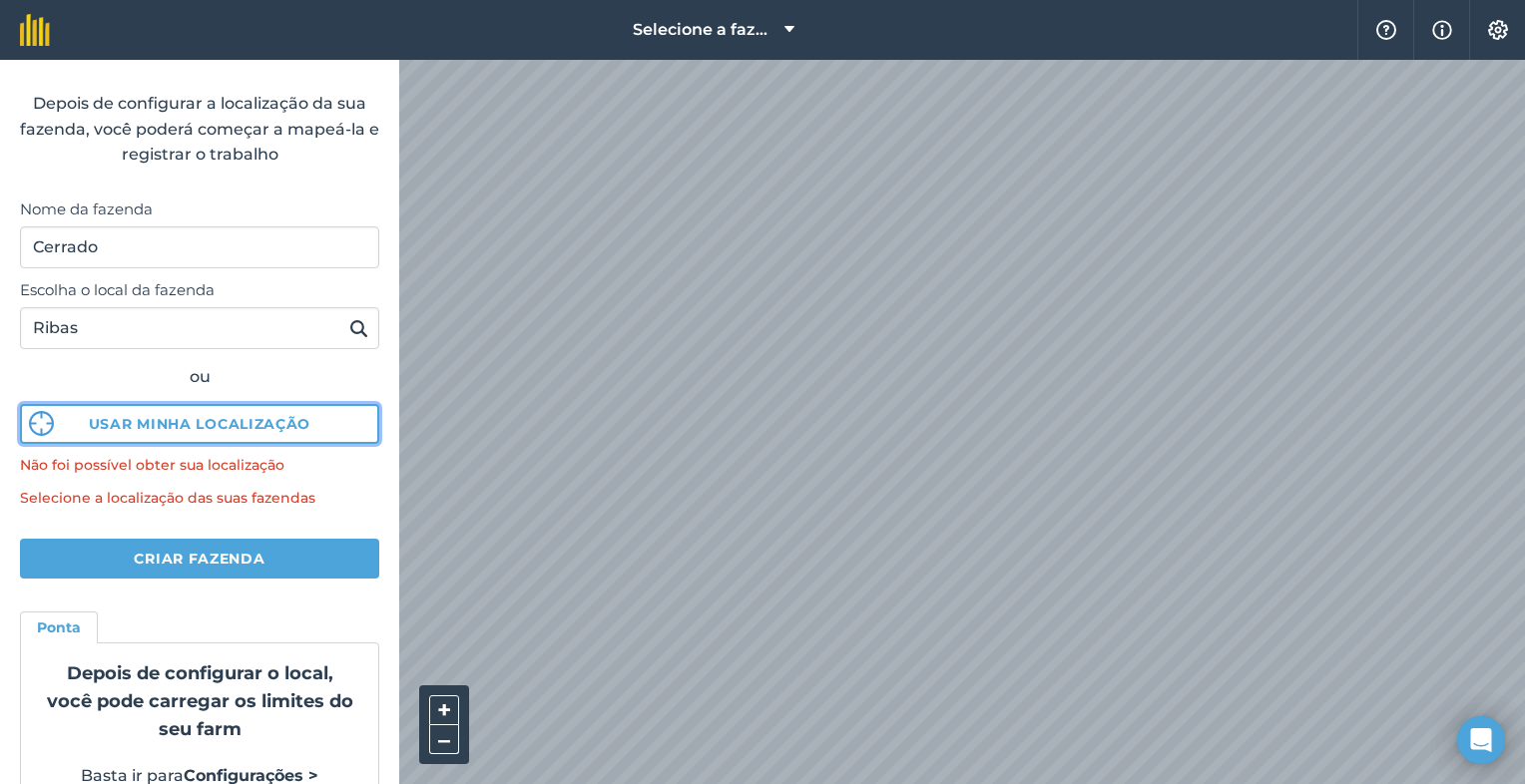 click on "Usar minha localização" at bounding box center (200, 424) 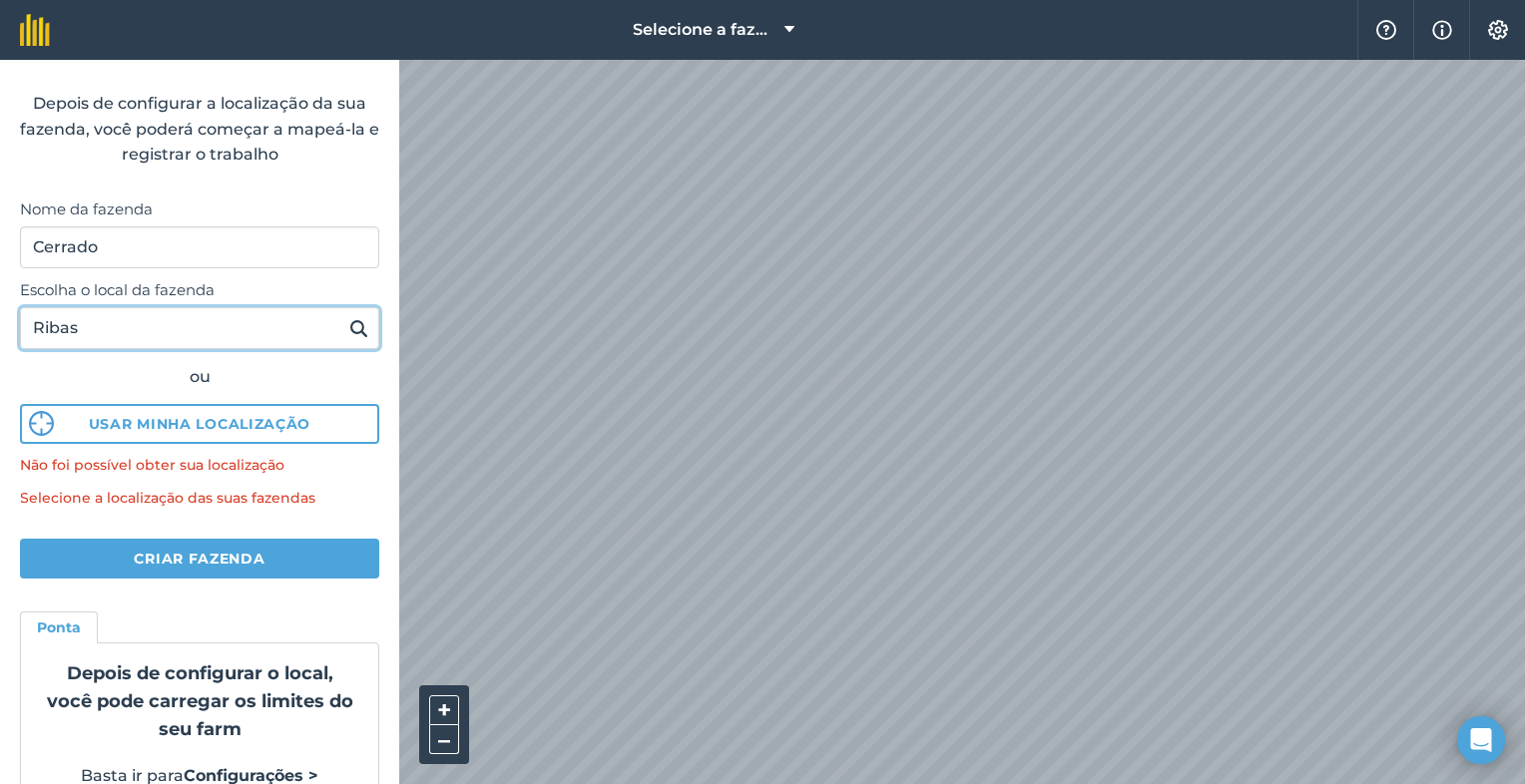 click on "Ribas" at bounding box center [200, 328] 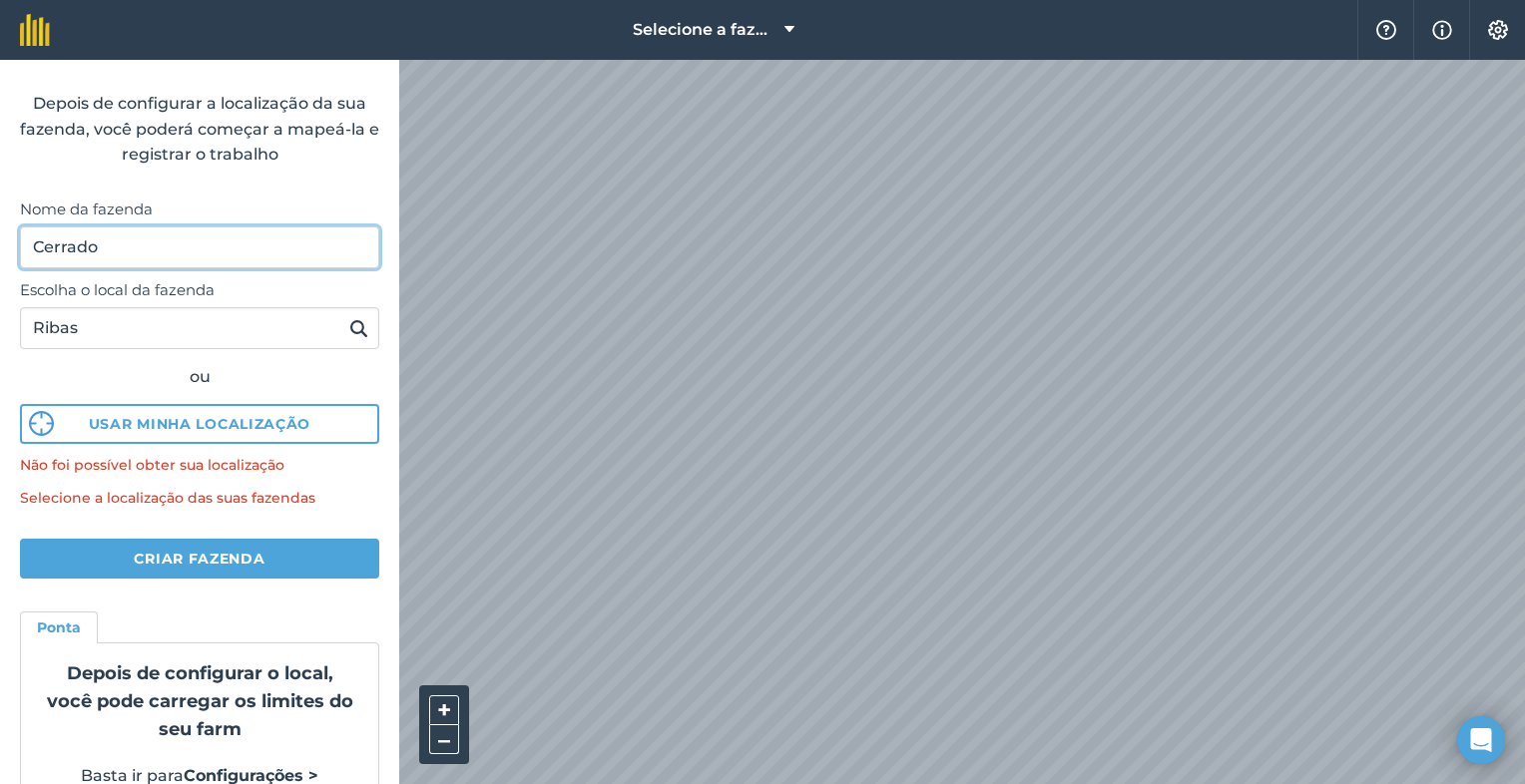 click on "Cerrado" at bounding box center (200, 247) 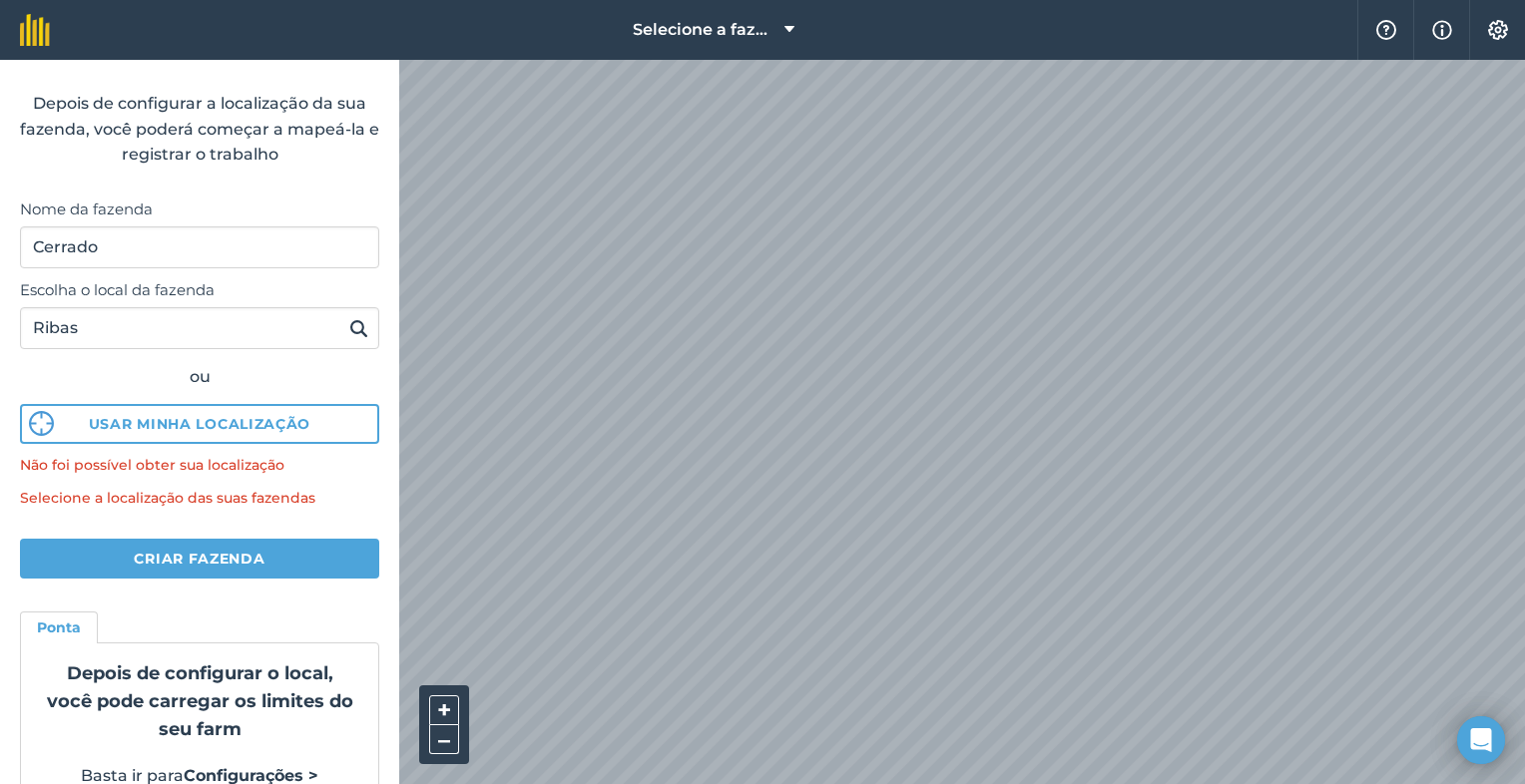 drag, startPoint x: 182, startPoint y: 353, endPoint x: 193, endPoint y: 330, distance: 25.495098 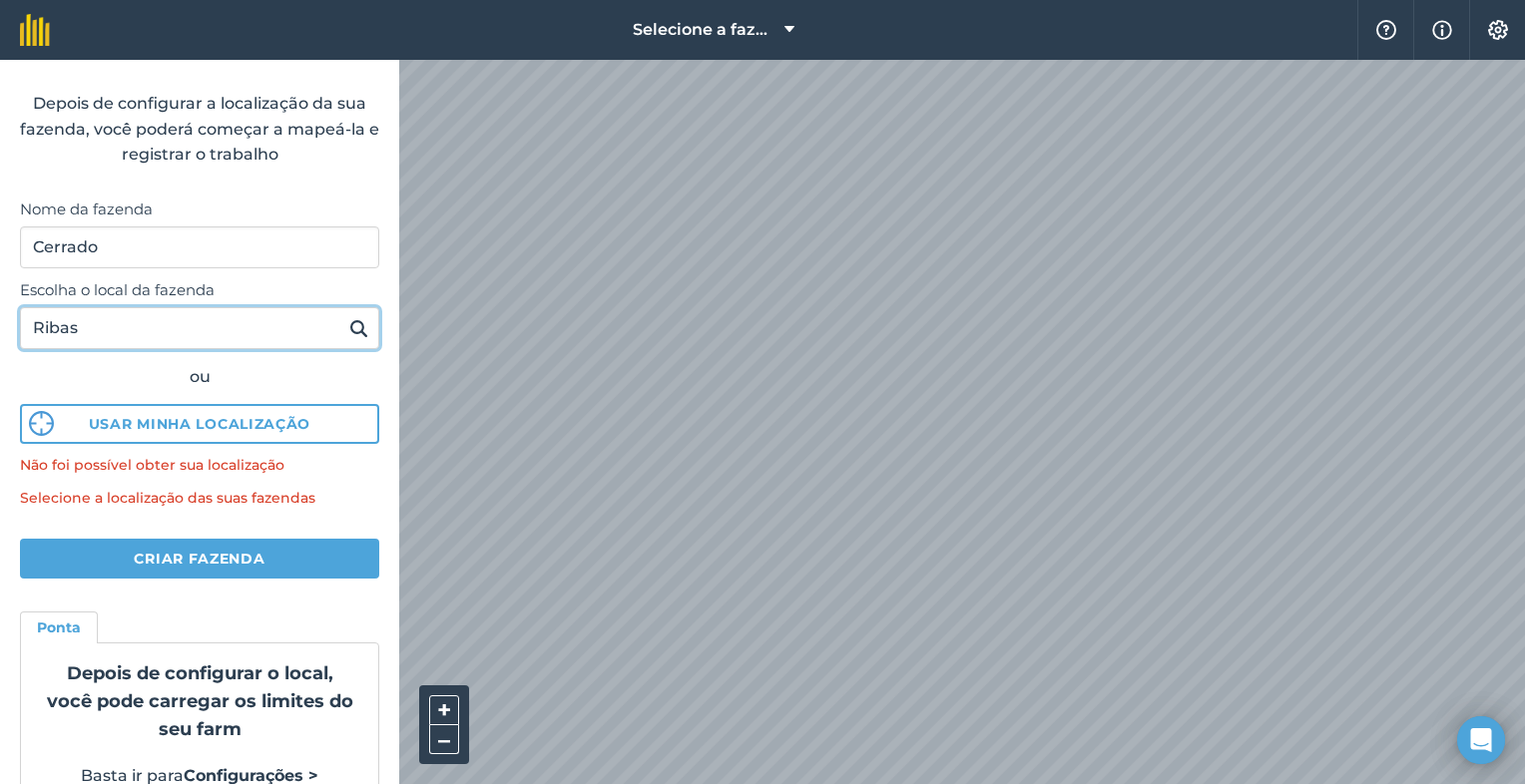 click on "Ribas" at bounding box center [200, 328] 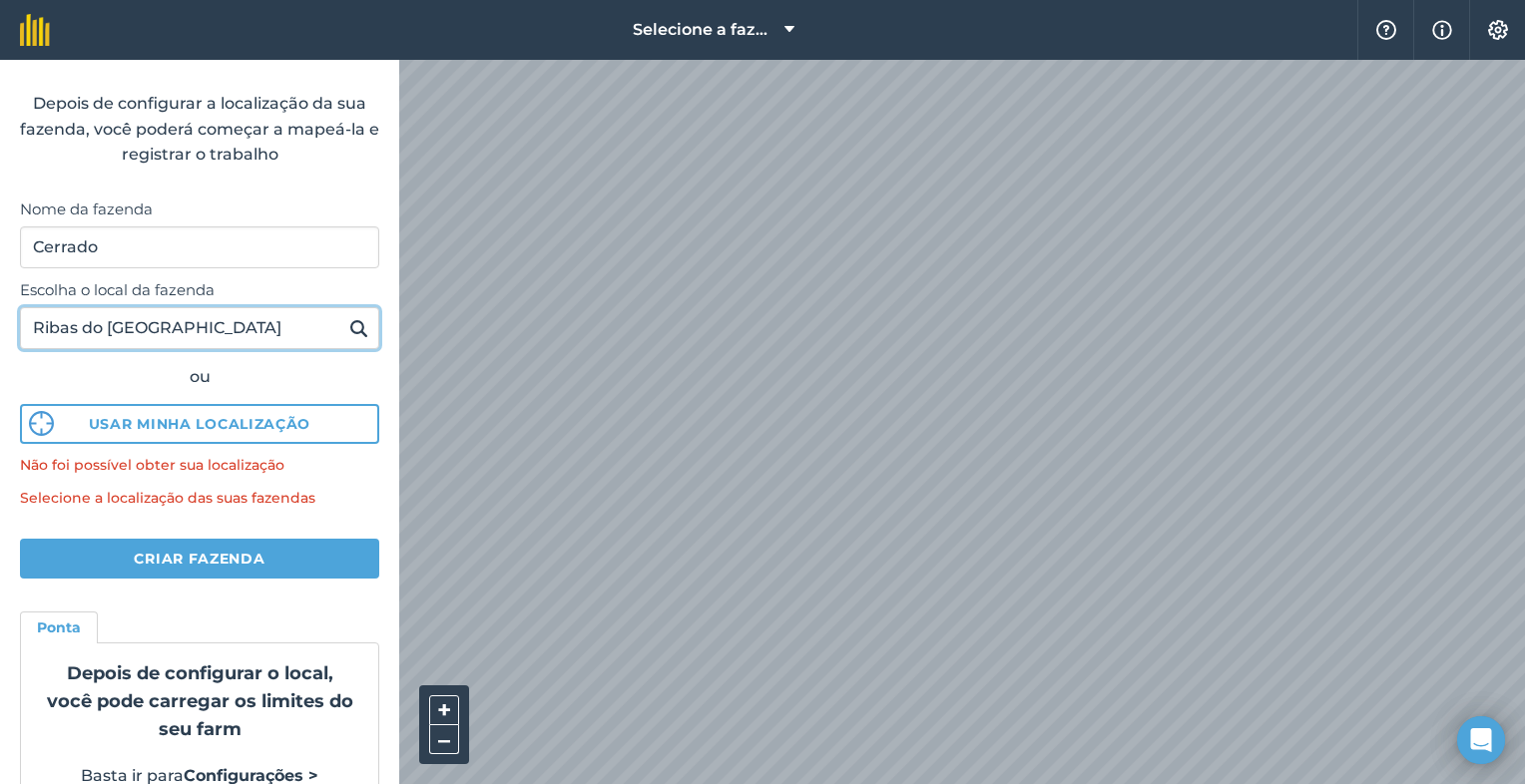 type on "Ribas do Rio Pardo" 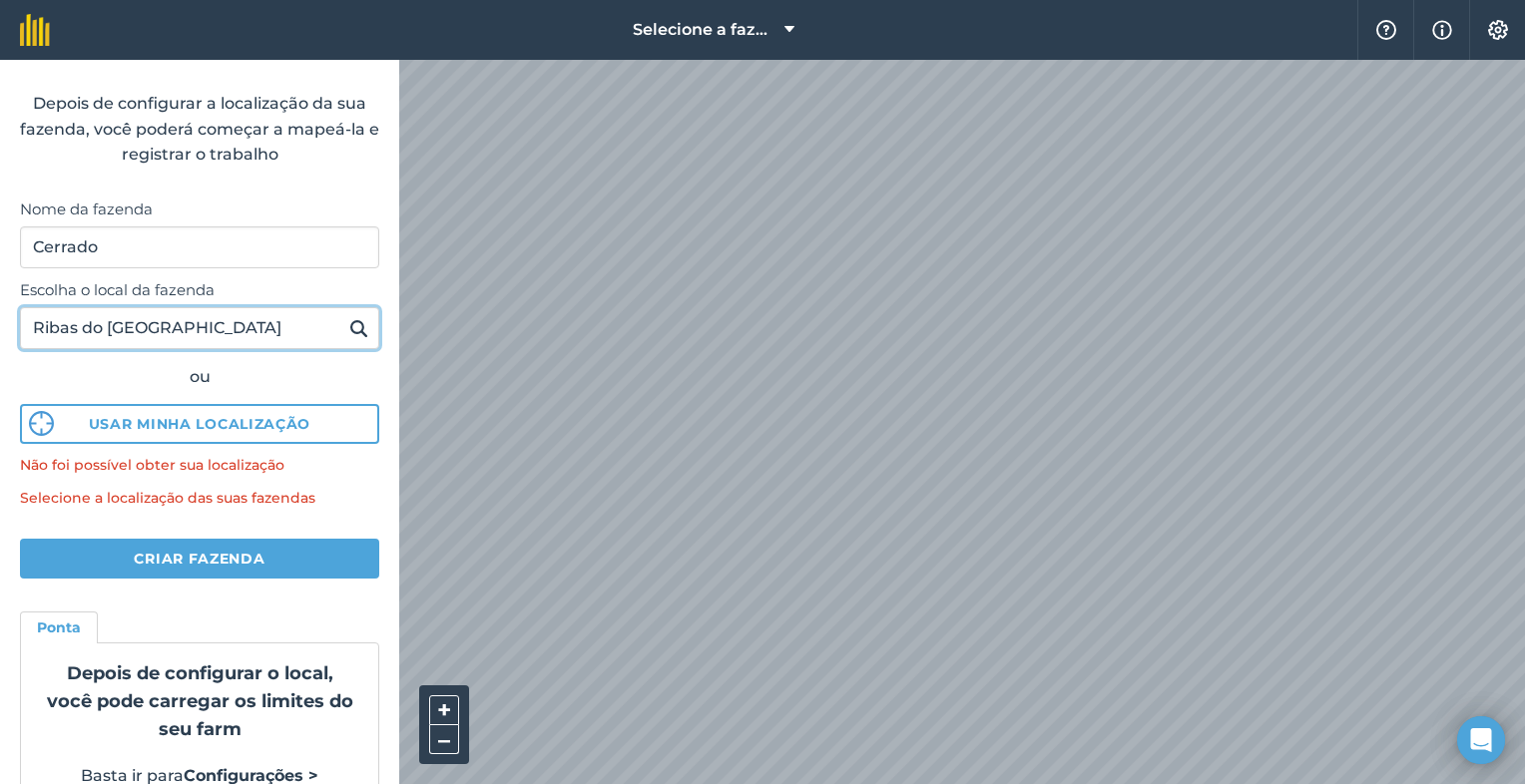 click at bounding box center [358, 328] 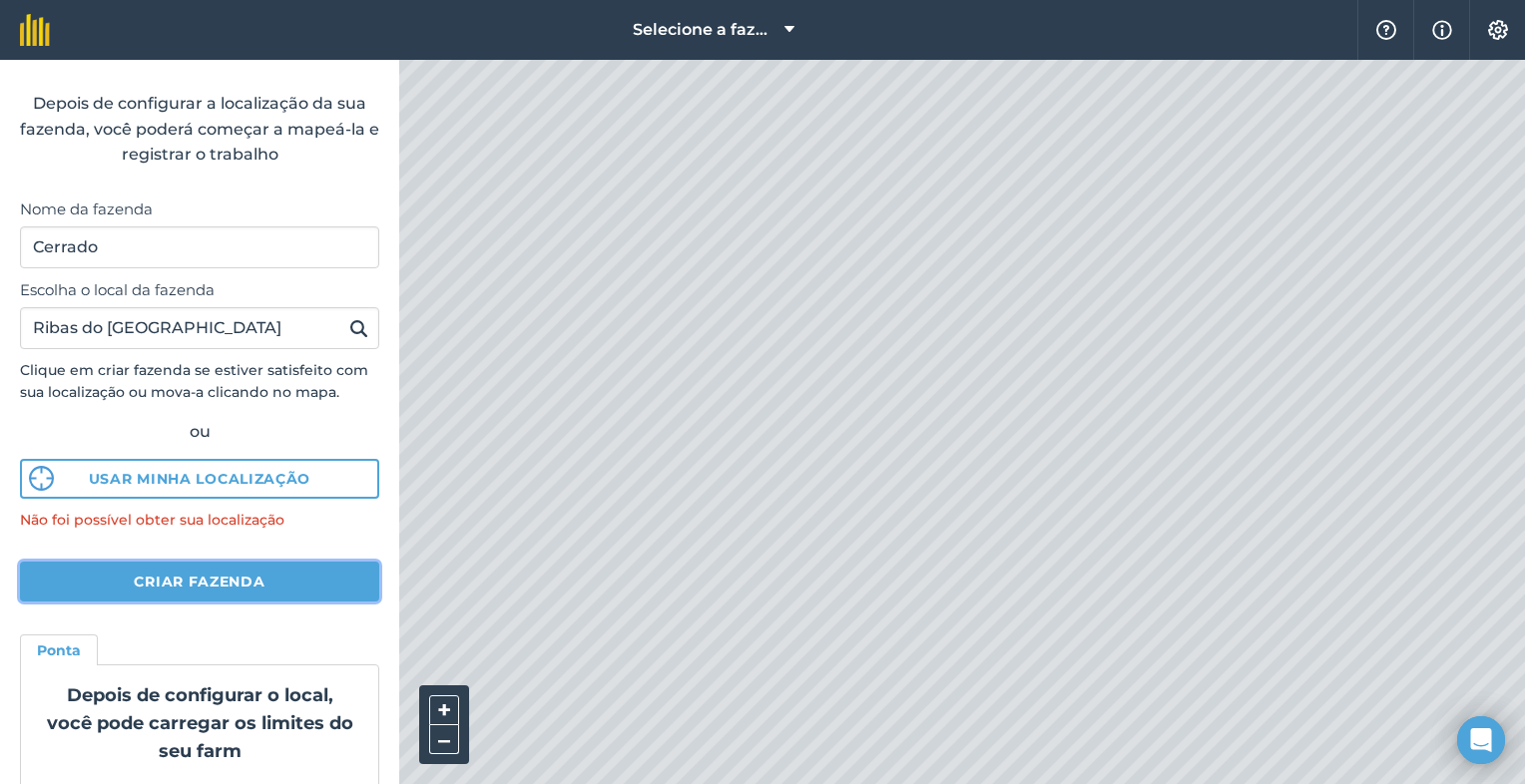 click on "Criar fazenda" at bounding box center (200, 582) 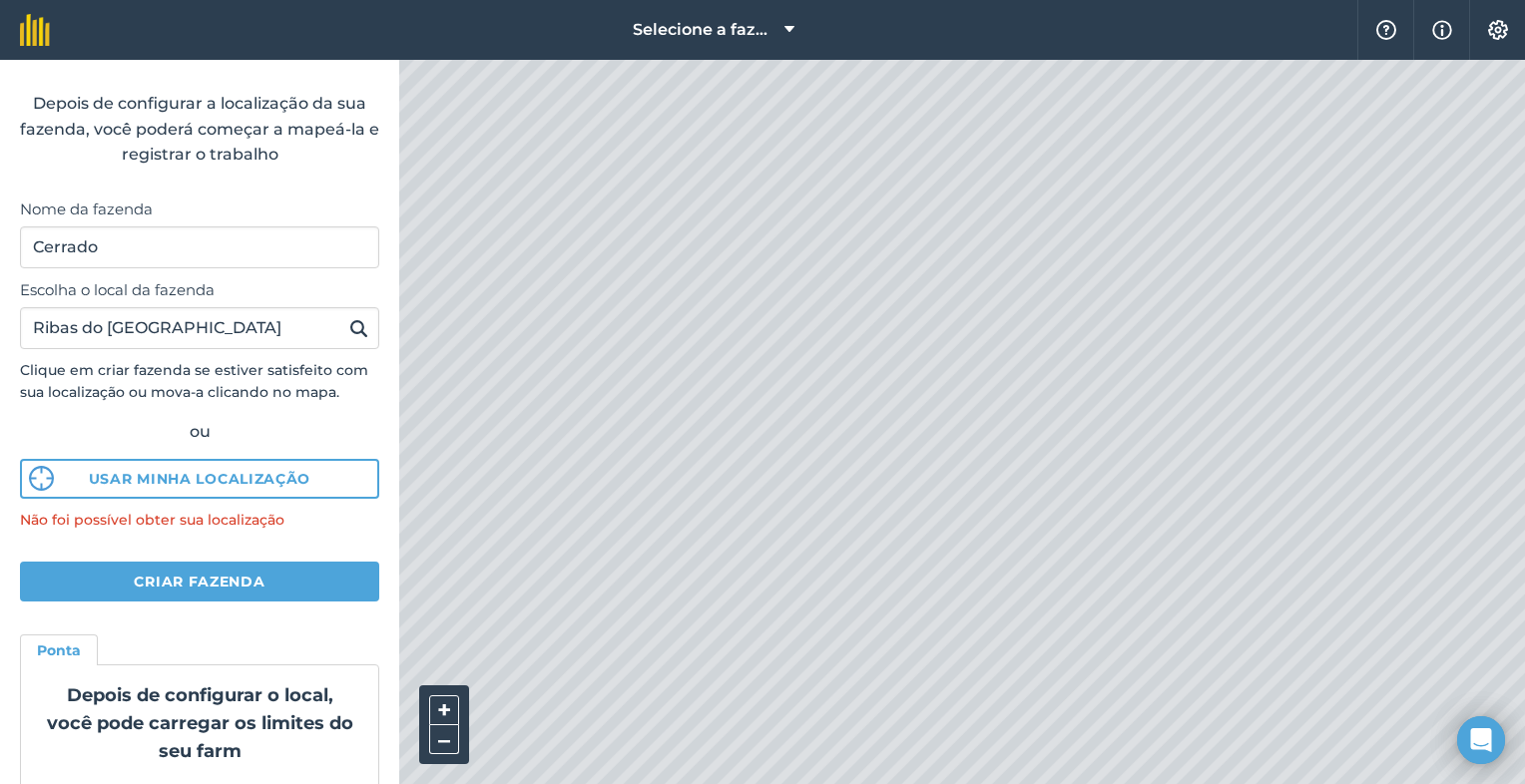 scroll, scrollTop: 170, scrollLeft: 0, axis: vertical 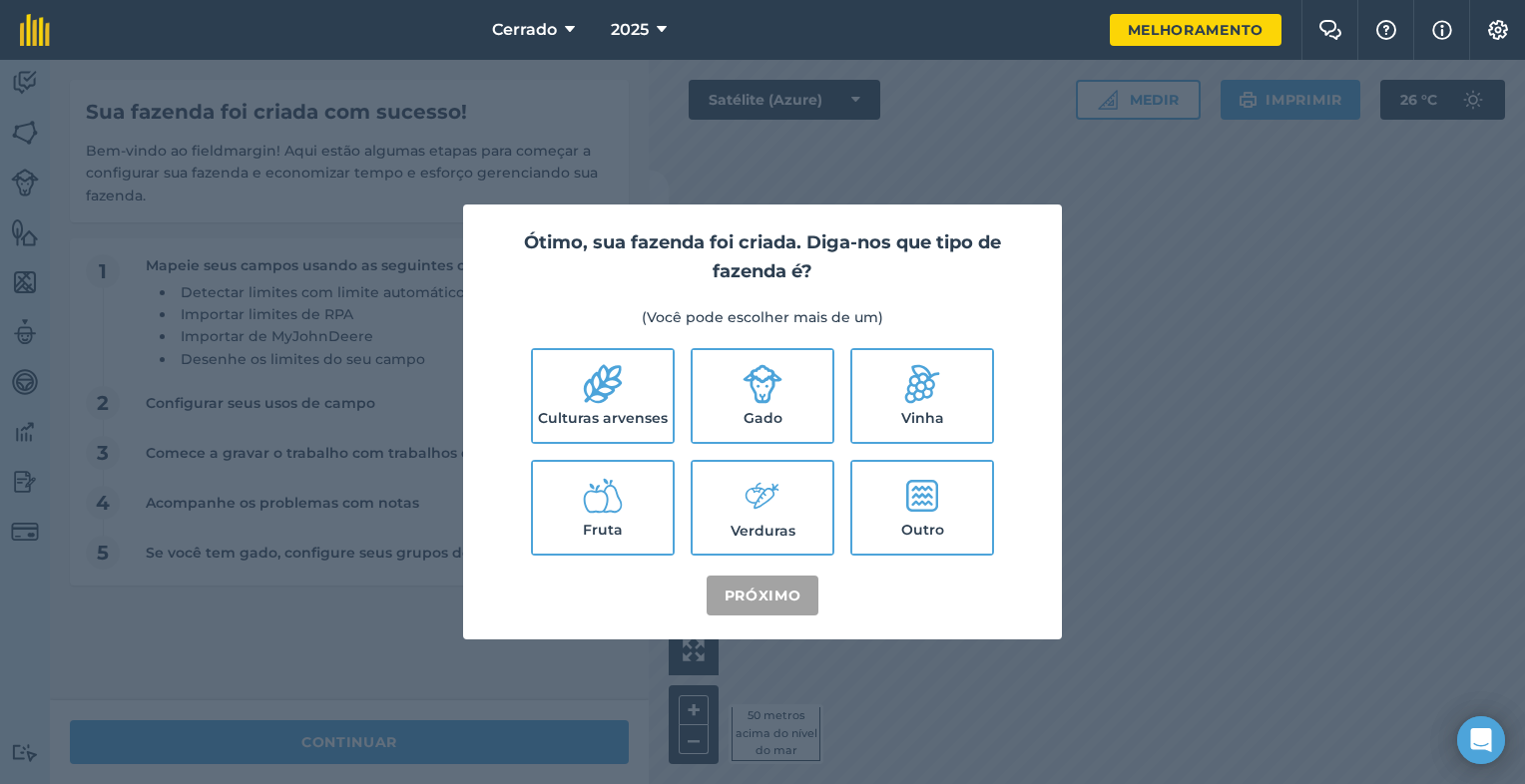 click on "Gado" at bounding box center [762, 396] 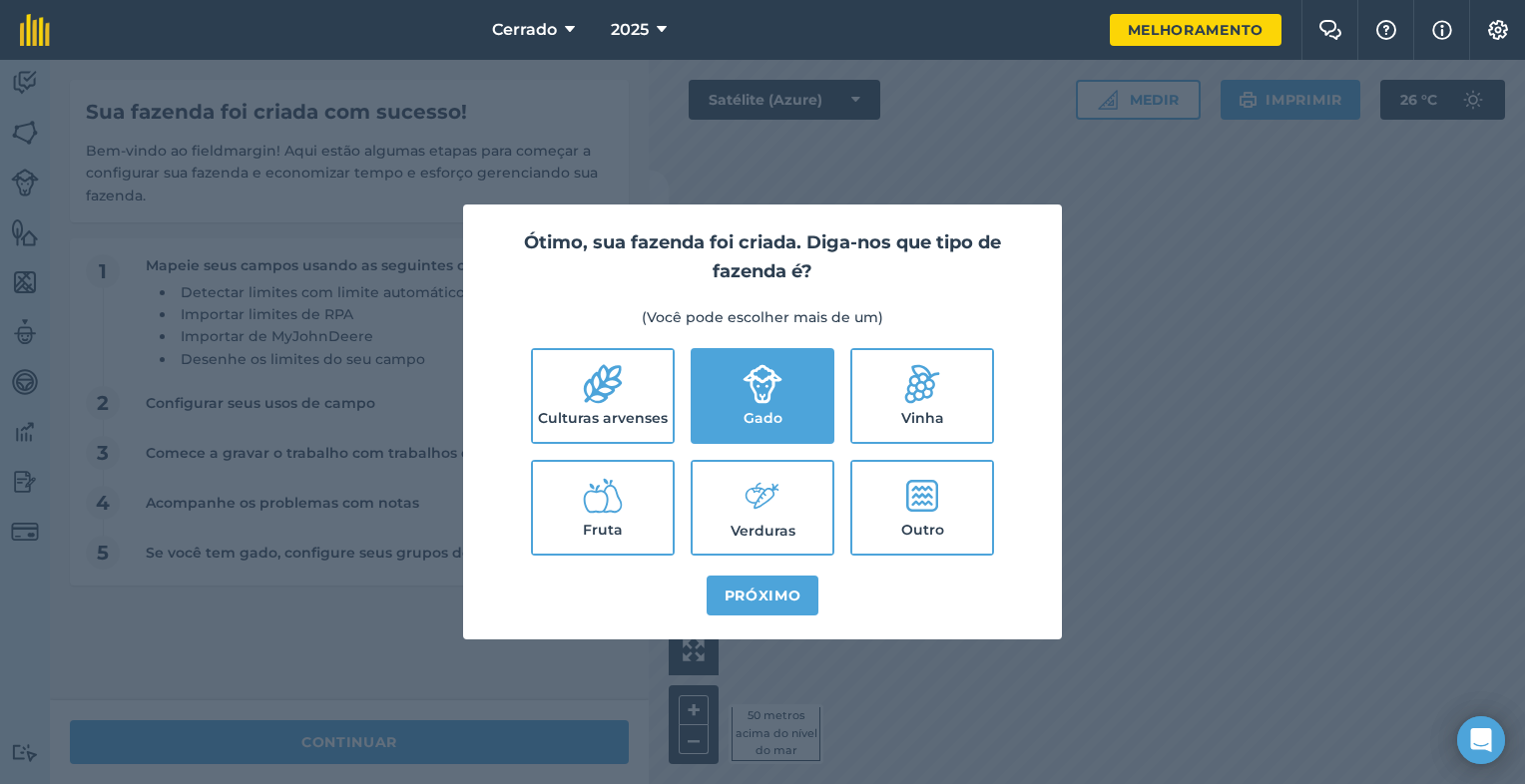 click on "Gado" at bounding box center (762, 396) 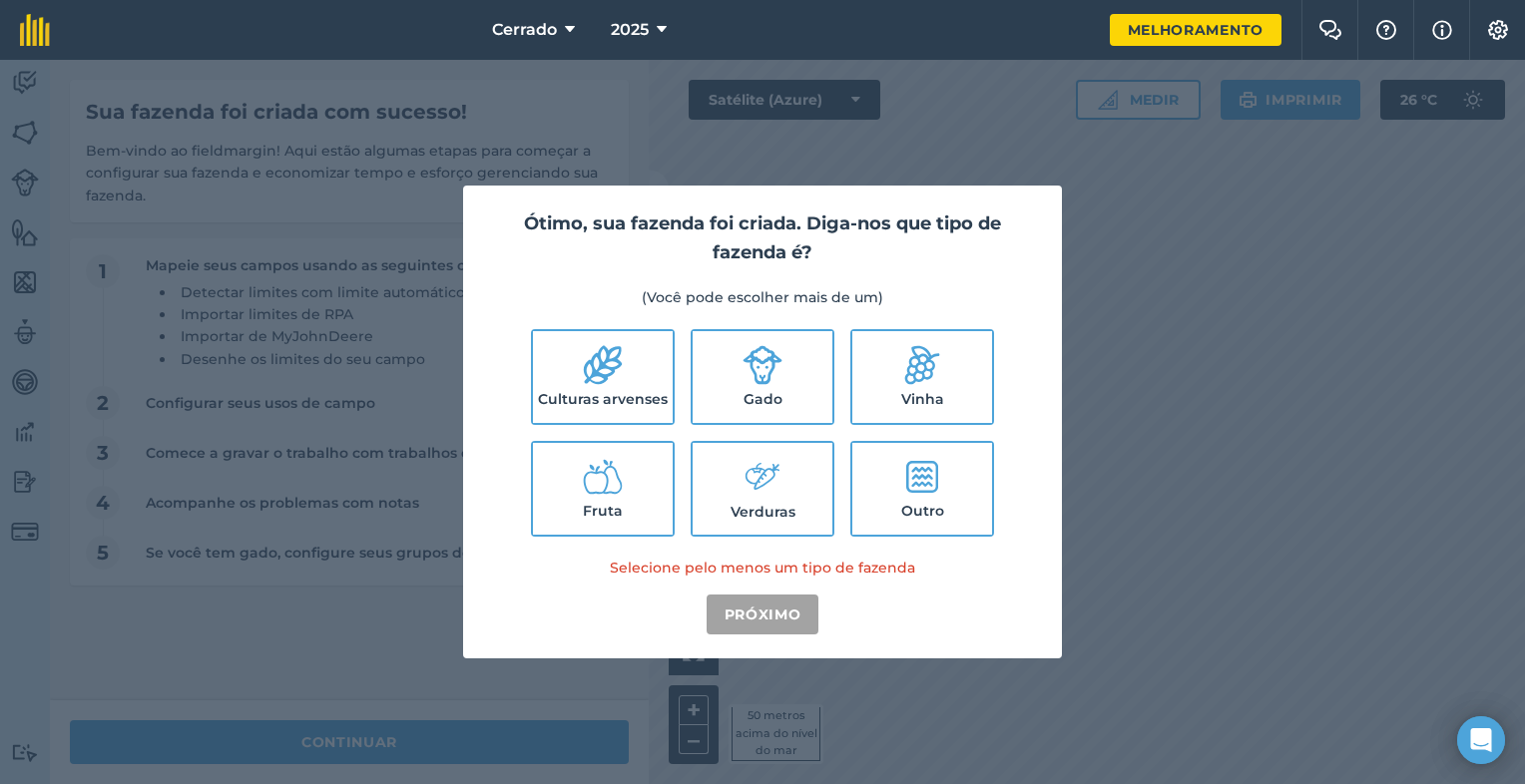 click 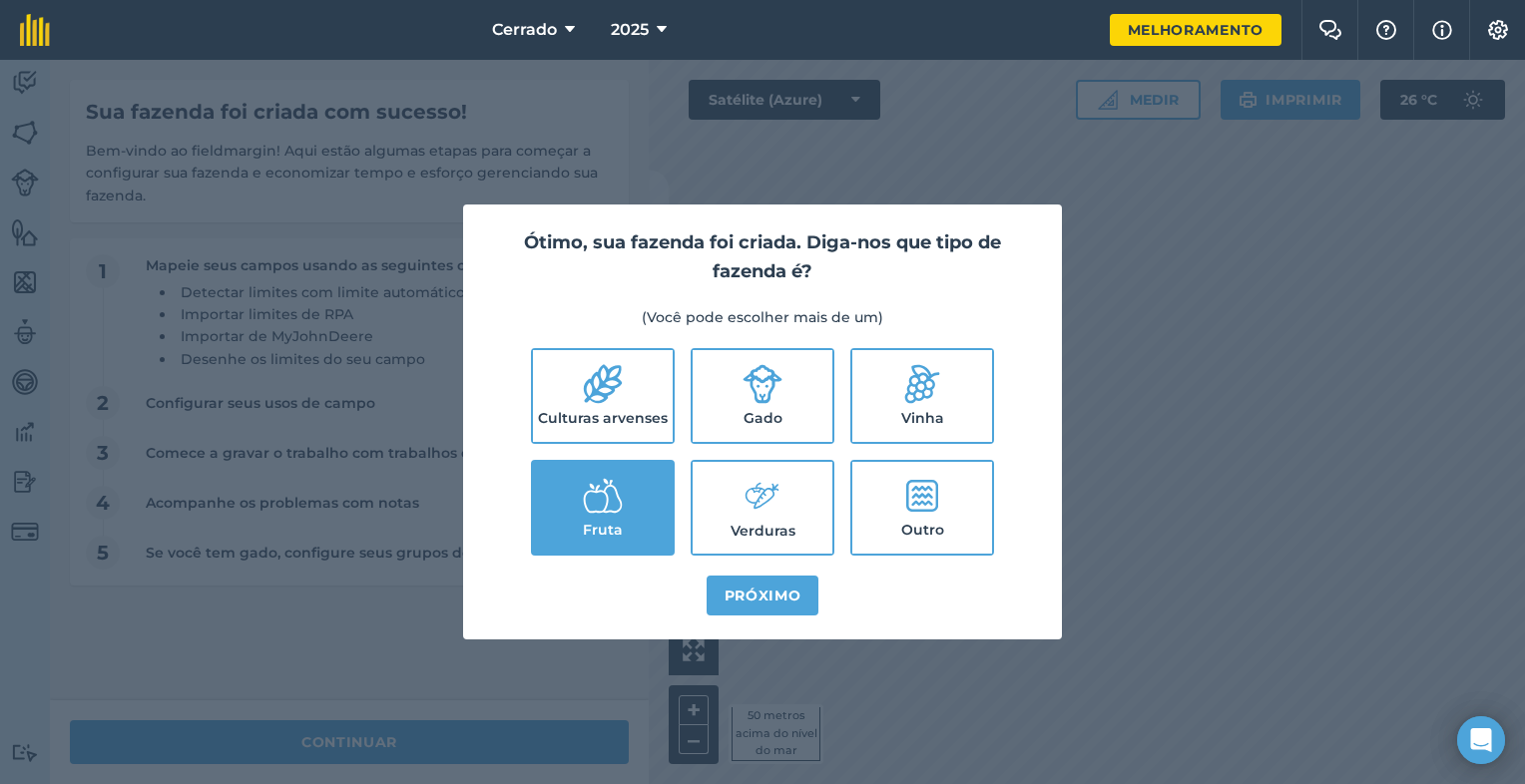 click on "Gado" at bounding box center [762, 396] 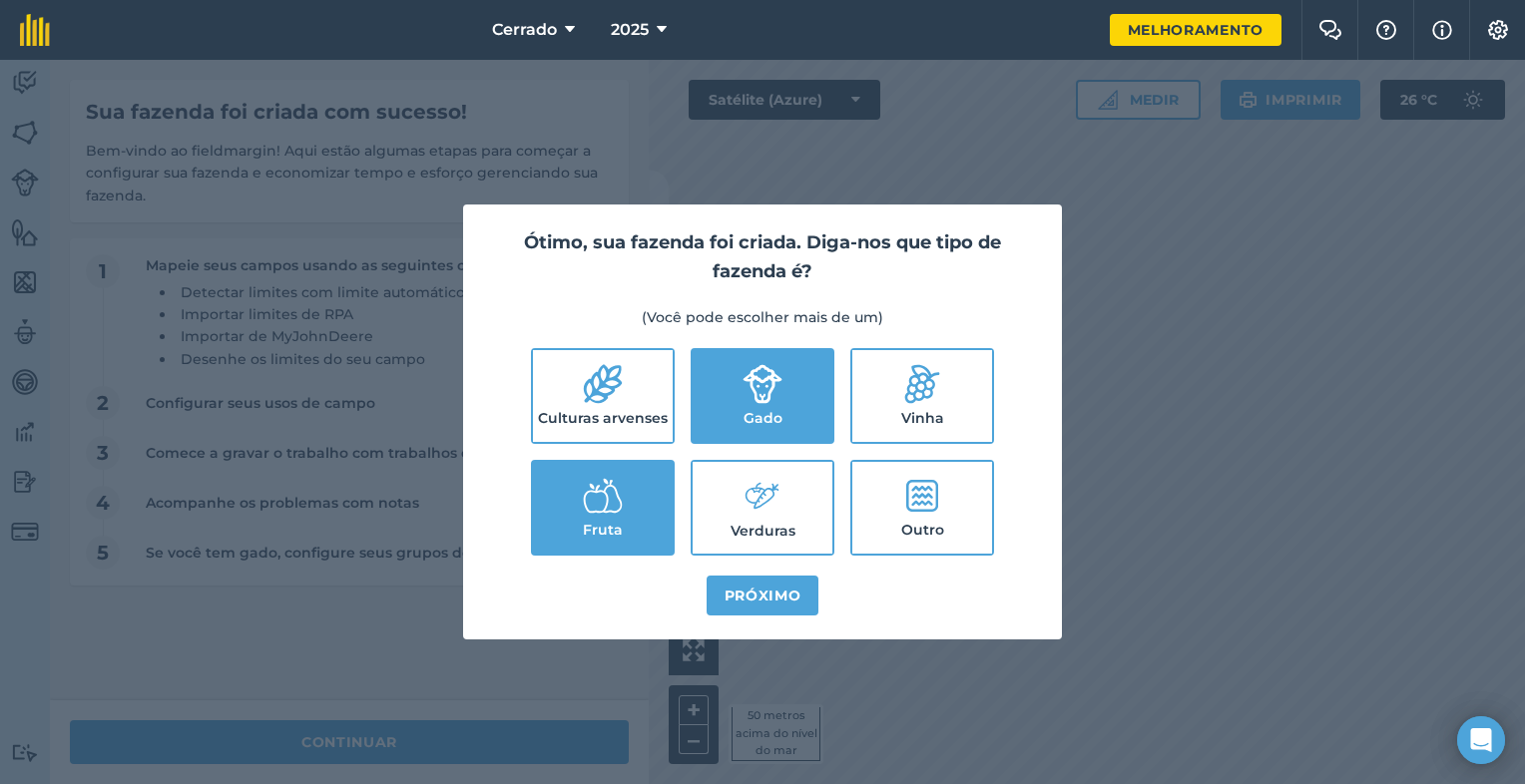 click on "Outro" at bounding box center (922, 508) 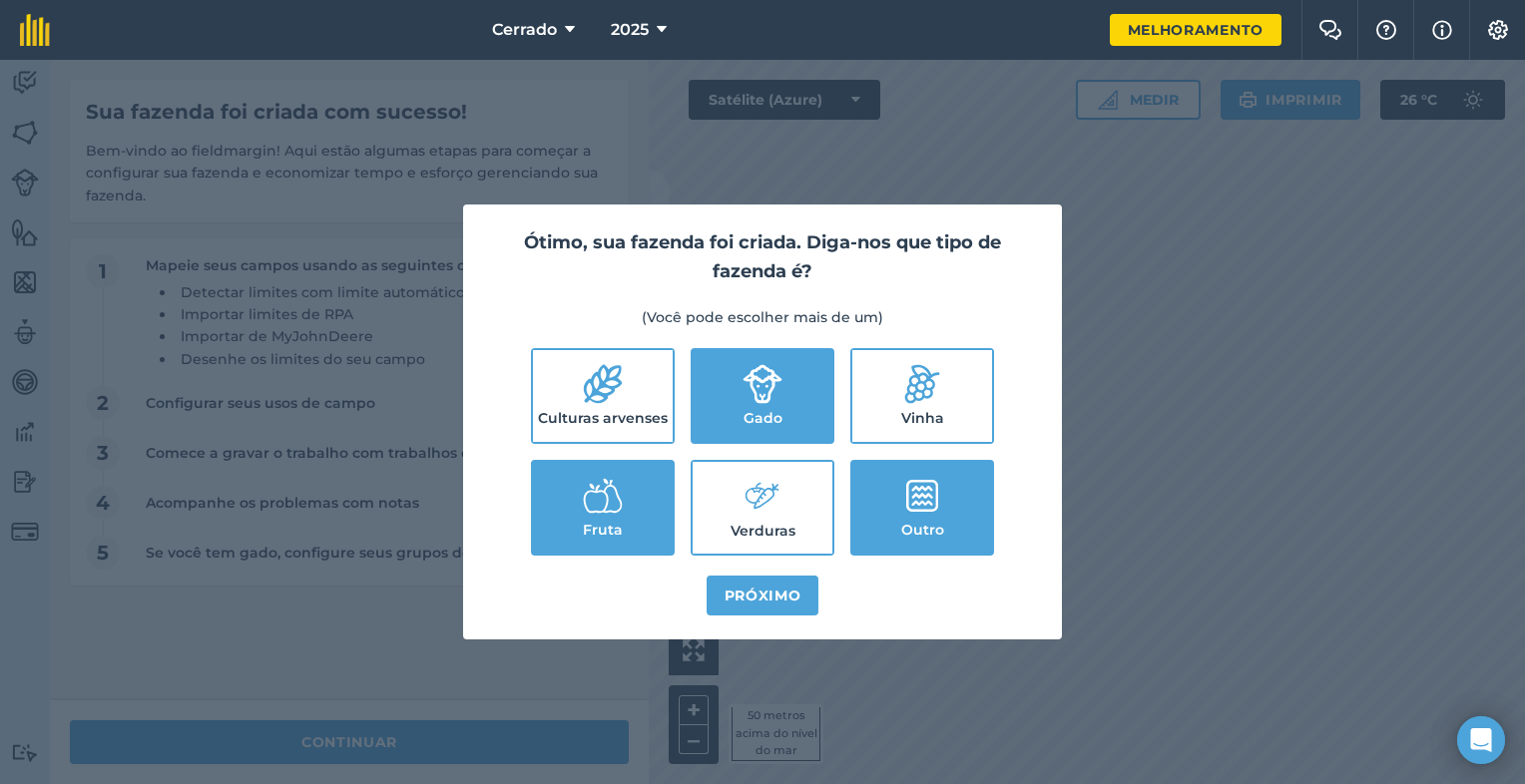 click on "Verduras" at bounding box center (762, 508) 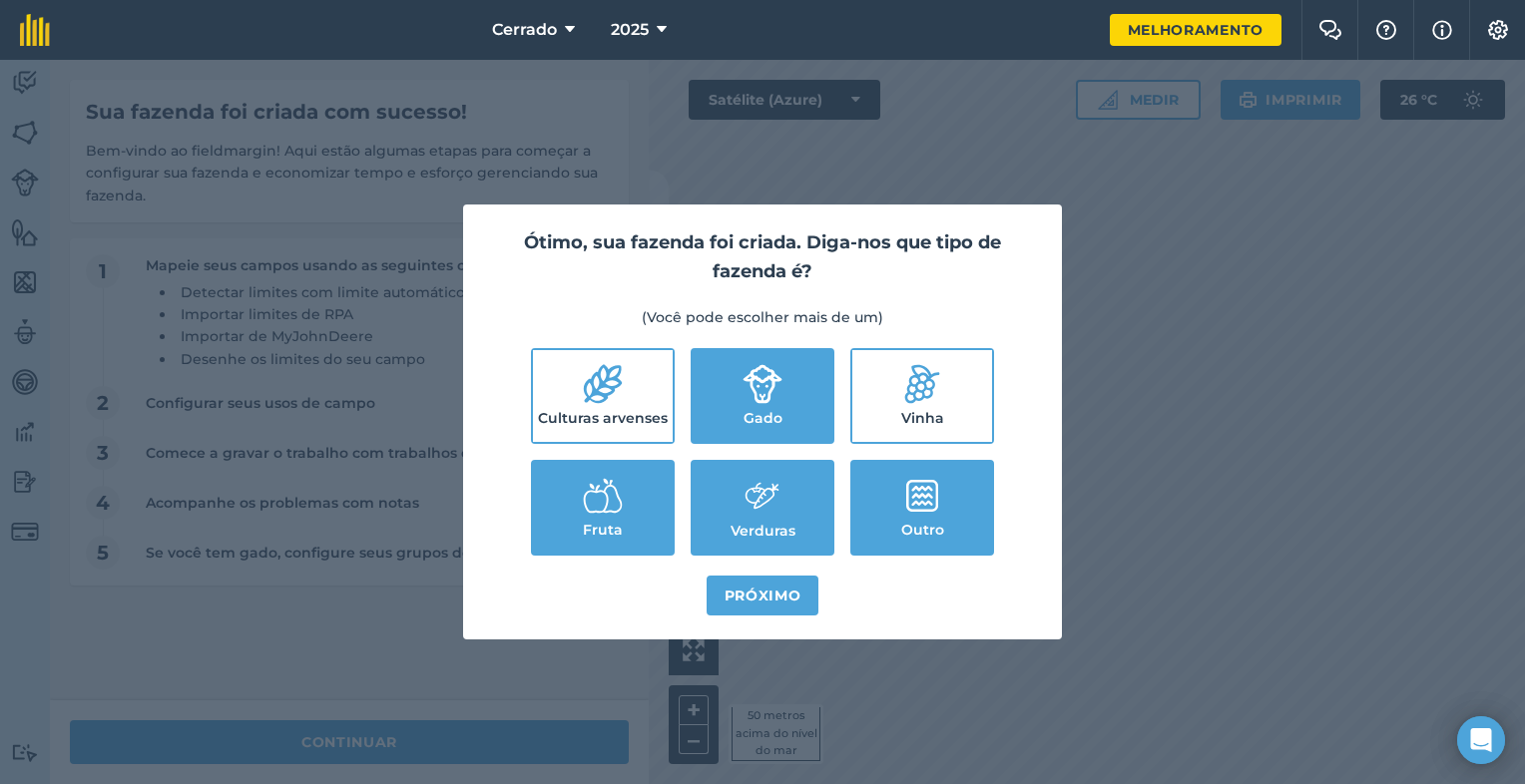 click on "Culturas arvenses" at bounding box center (603, 418) 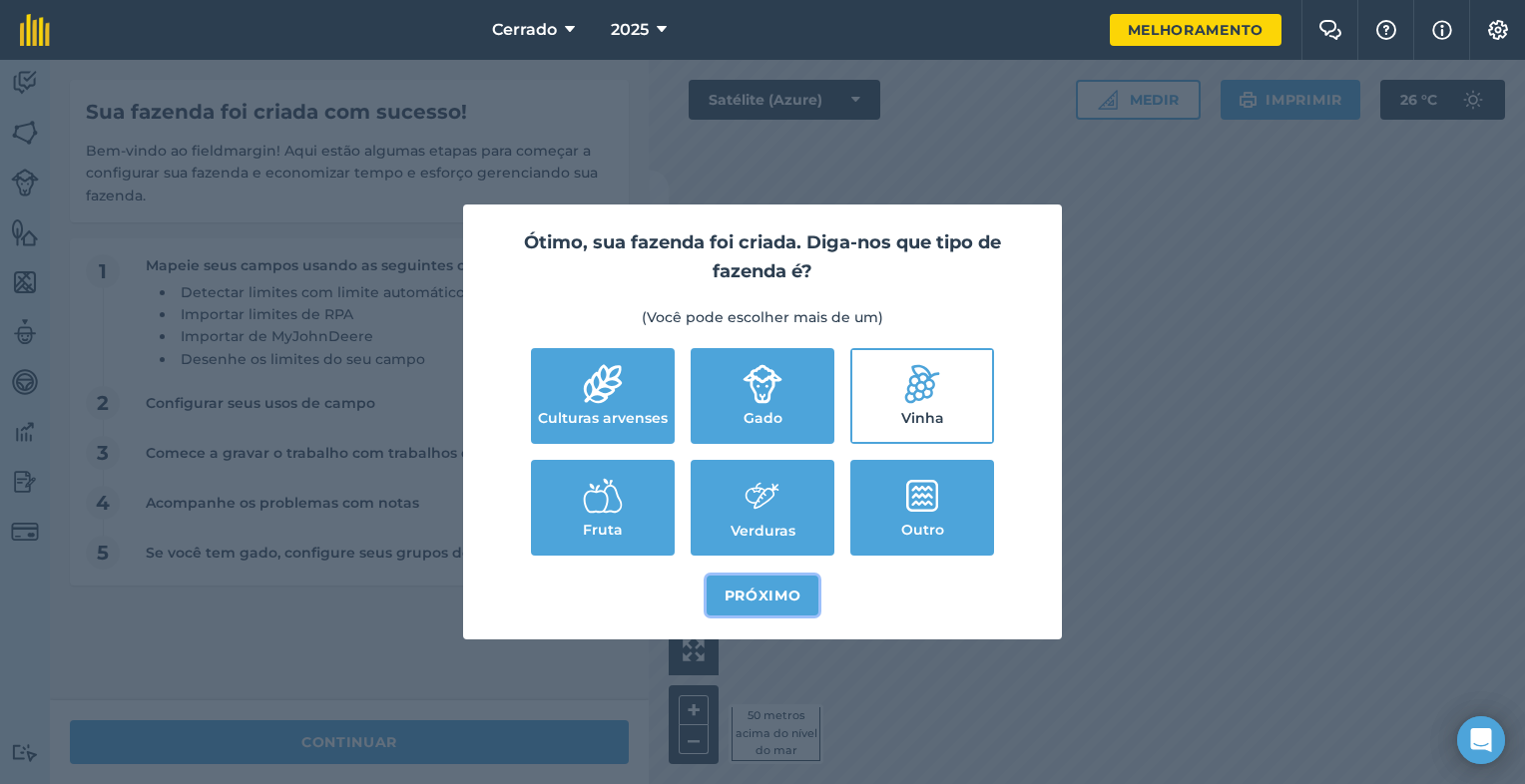 click on "Próximo" at bounding box center [762, 595] 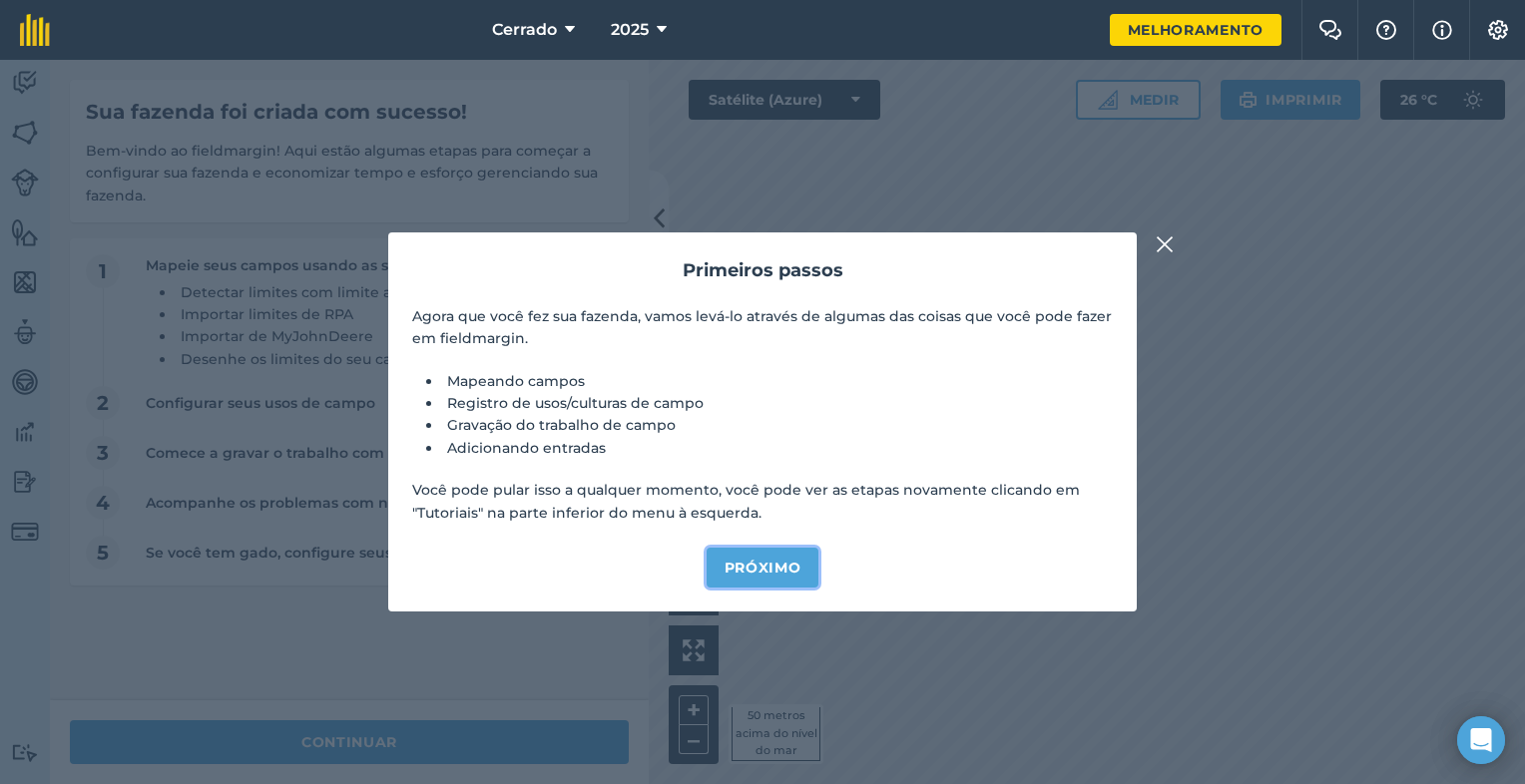 click on "Próximo" at bounding box center (762, 568) 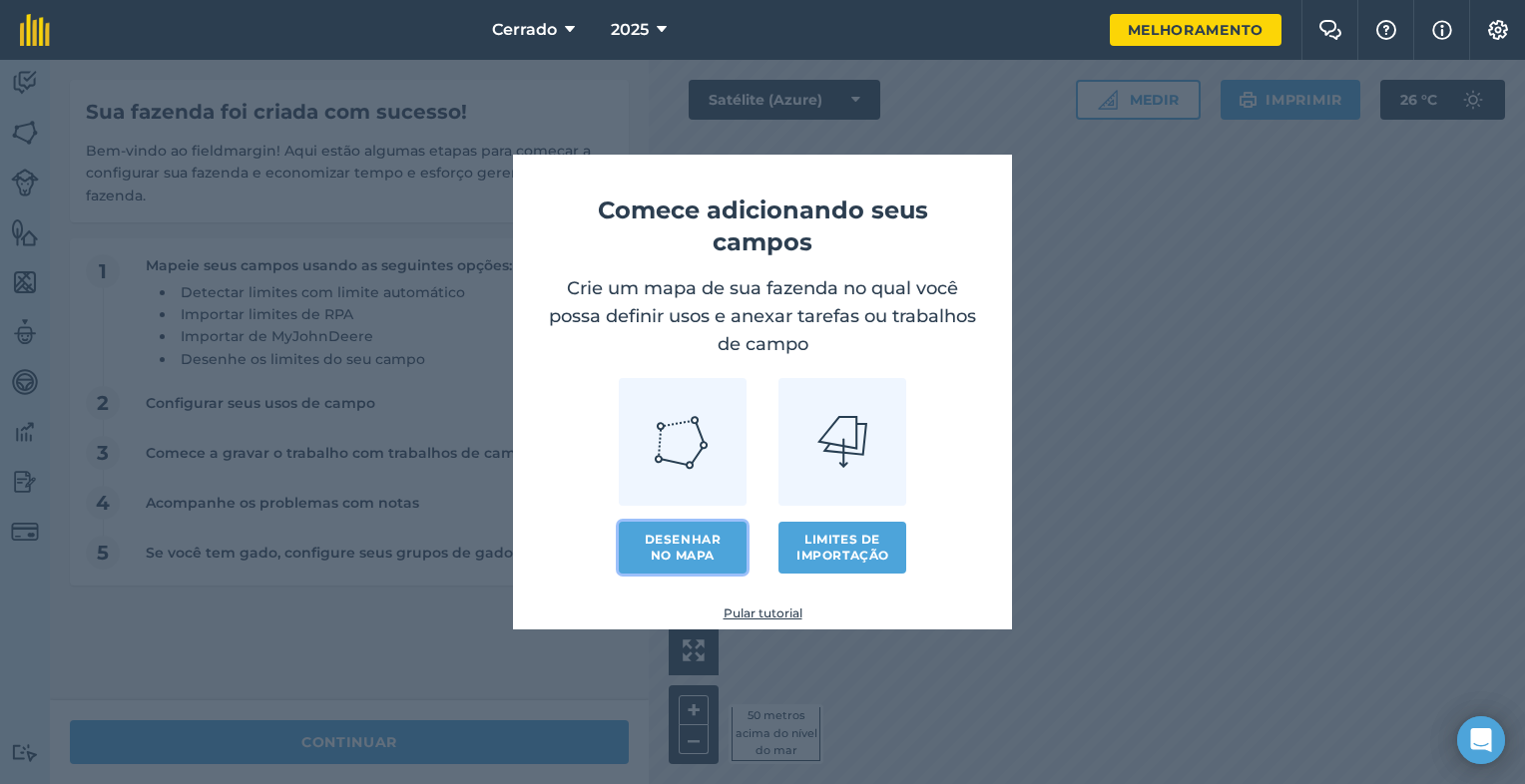 click on "Desenhar no mapa" at bounding box center [683, 548] 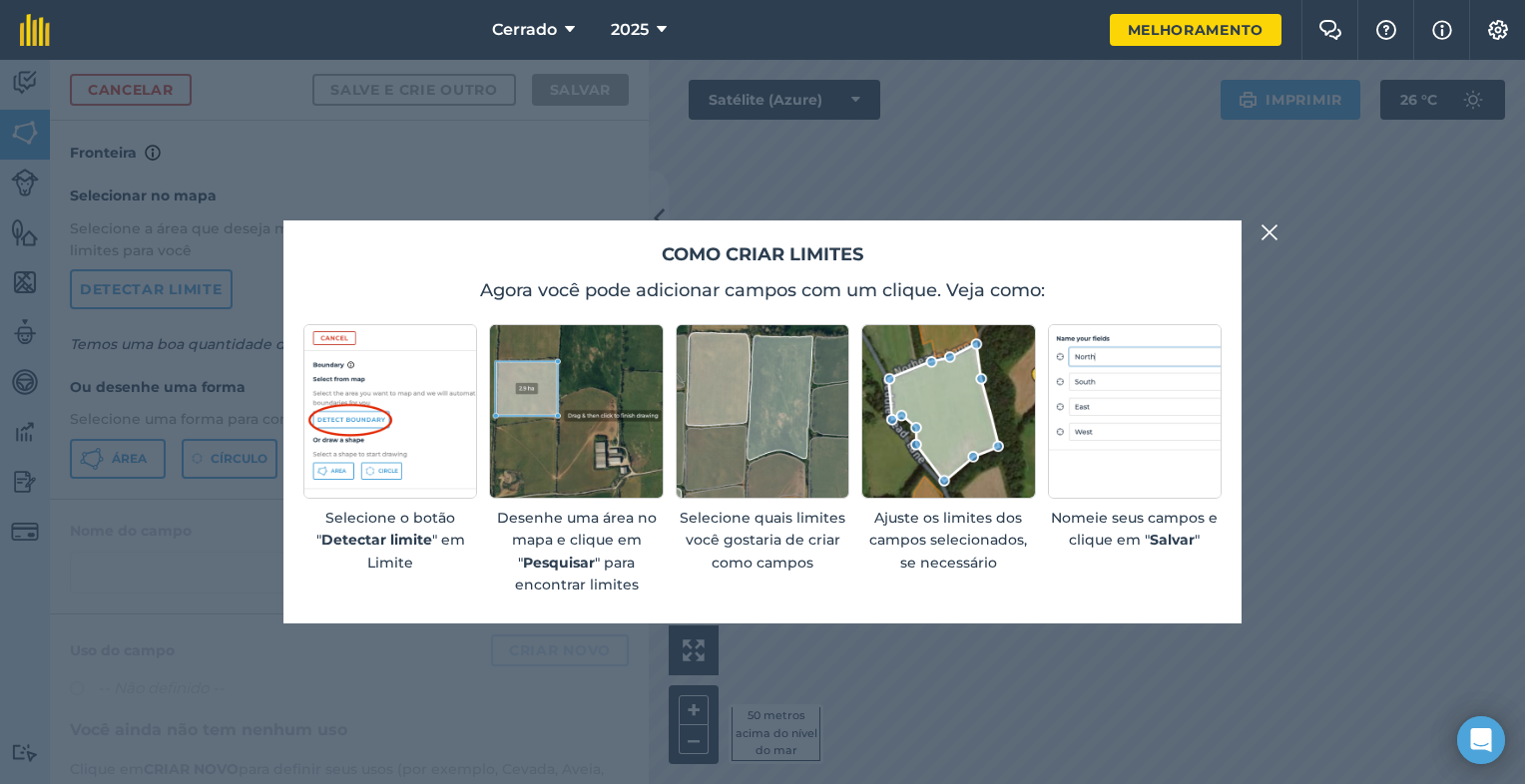 click at bounding box center (1270, 232) 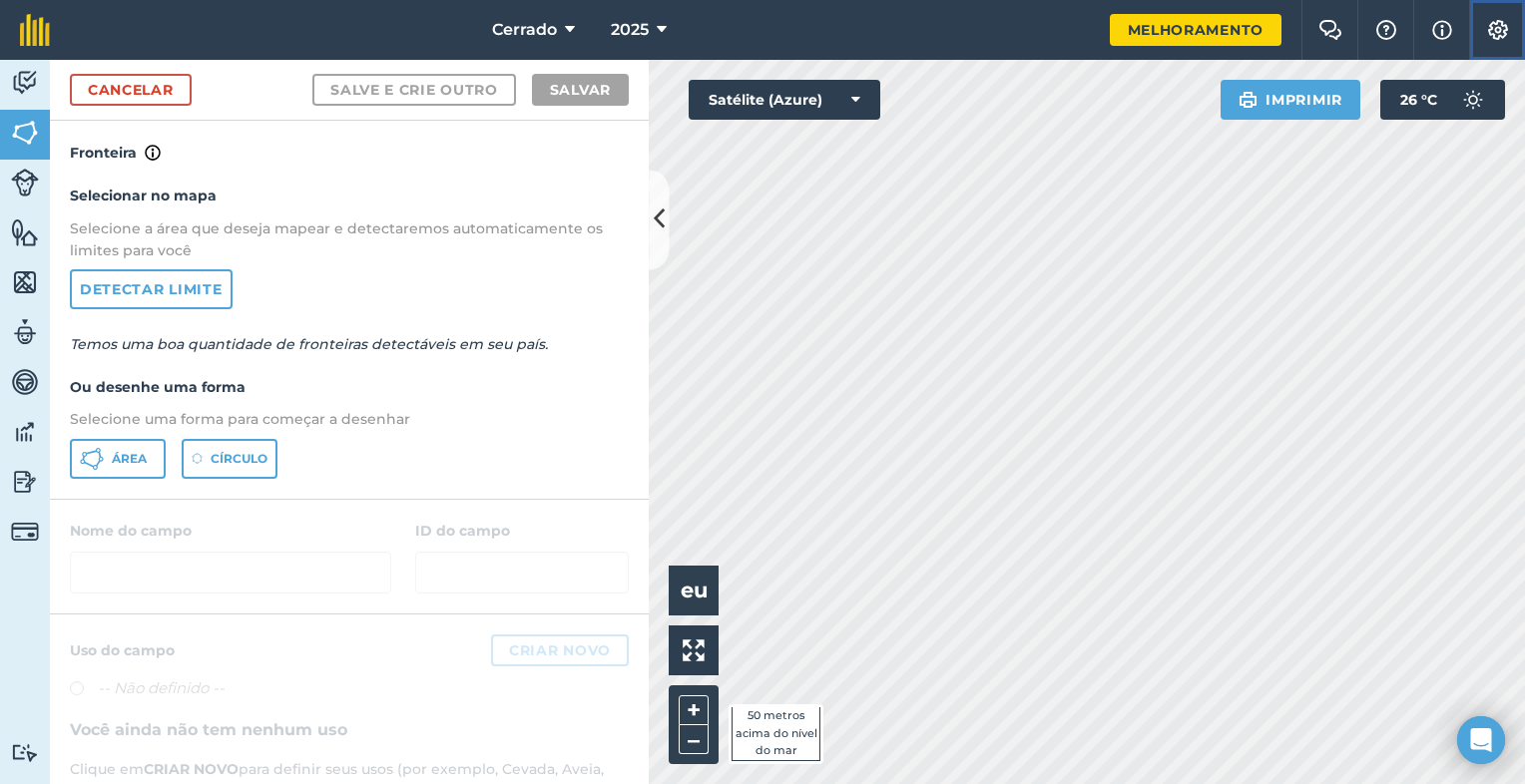 click on "Configurações" at bounding box center [1497, 30] 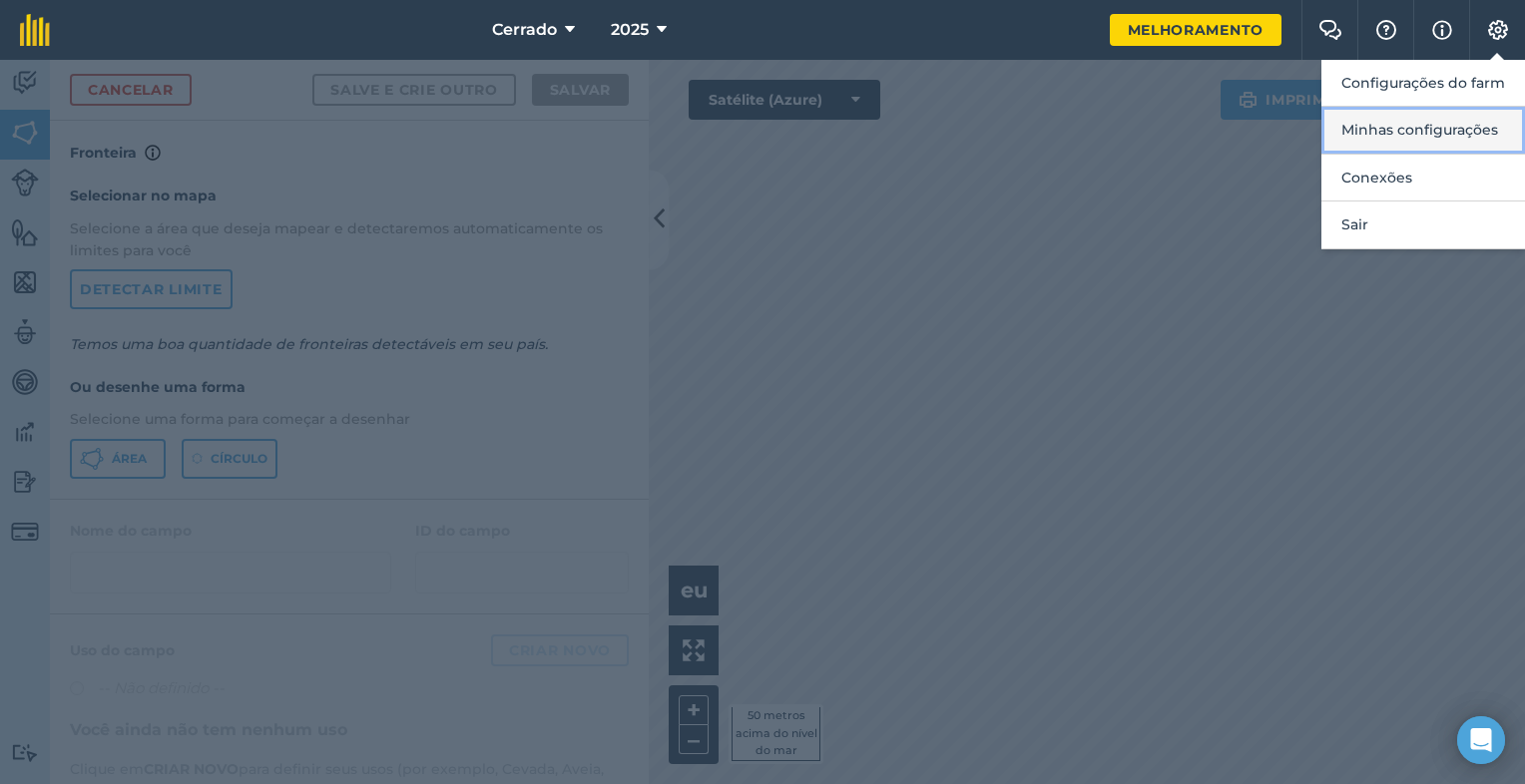 click on "Minhas configurações" at bounding box center (1423, 130) 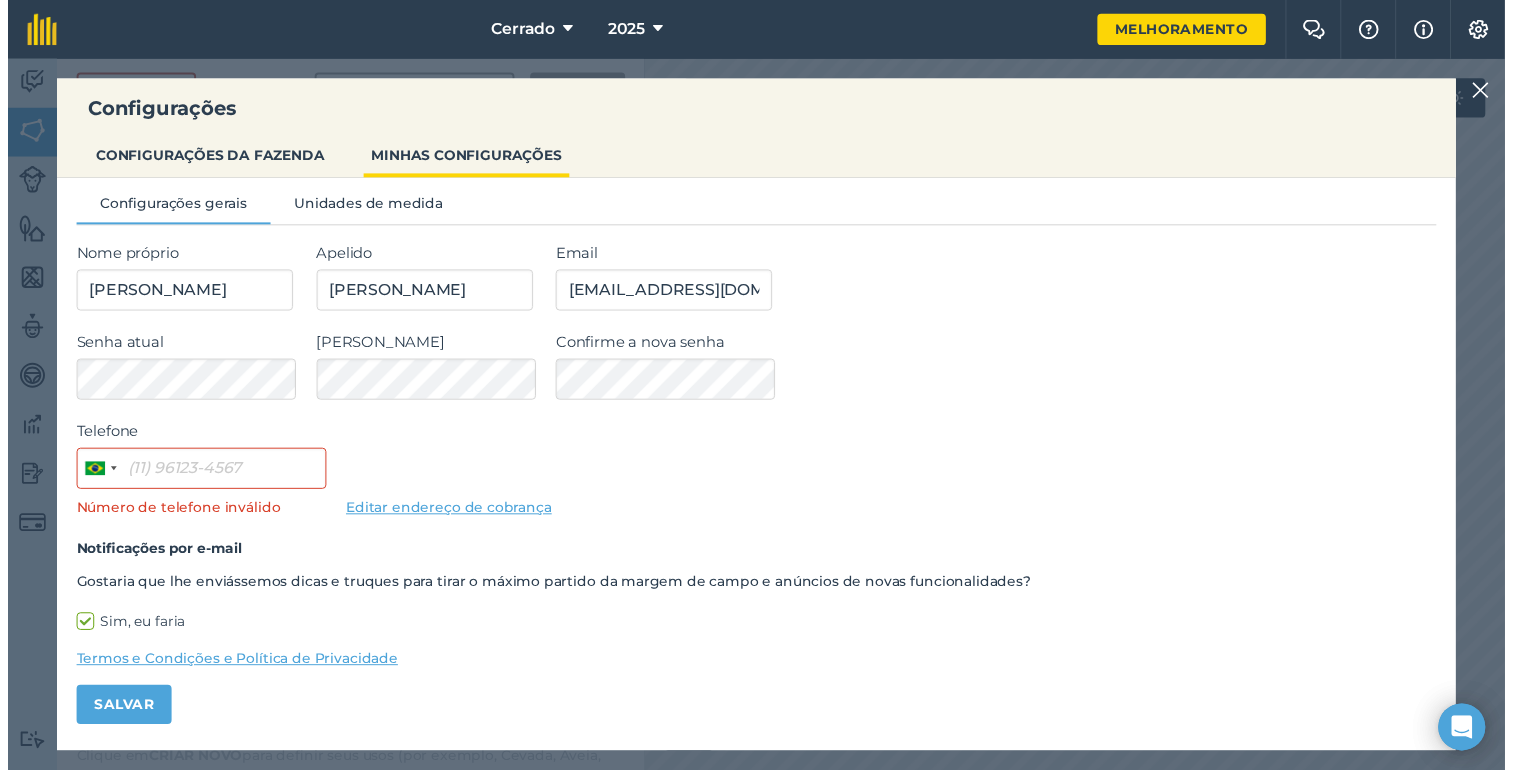 scroll, scrollTop: 0, scrollLeft: 0, axis: both 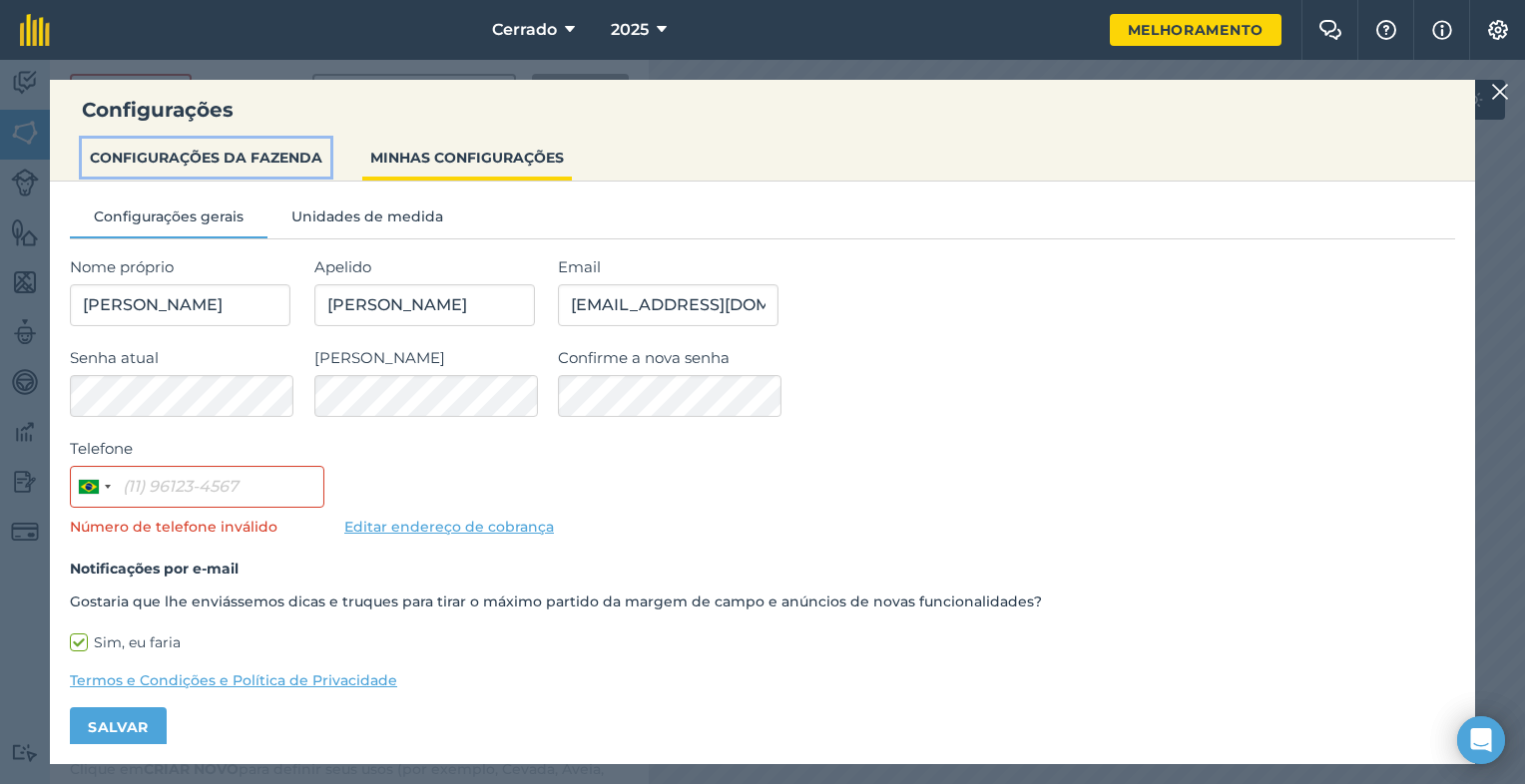 click on "CONFIGURAÇÕES DA FAZENDA" at bounding box center (206, 158) 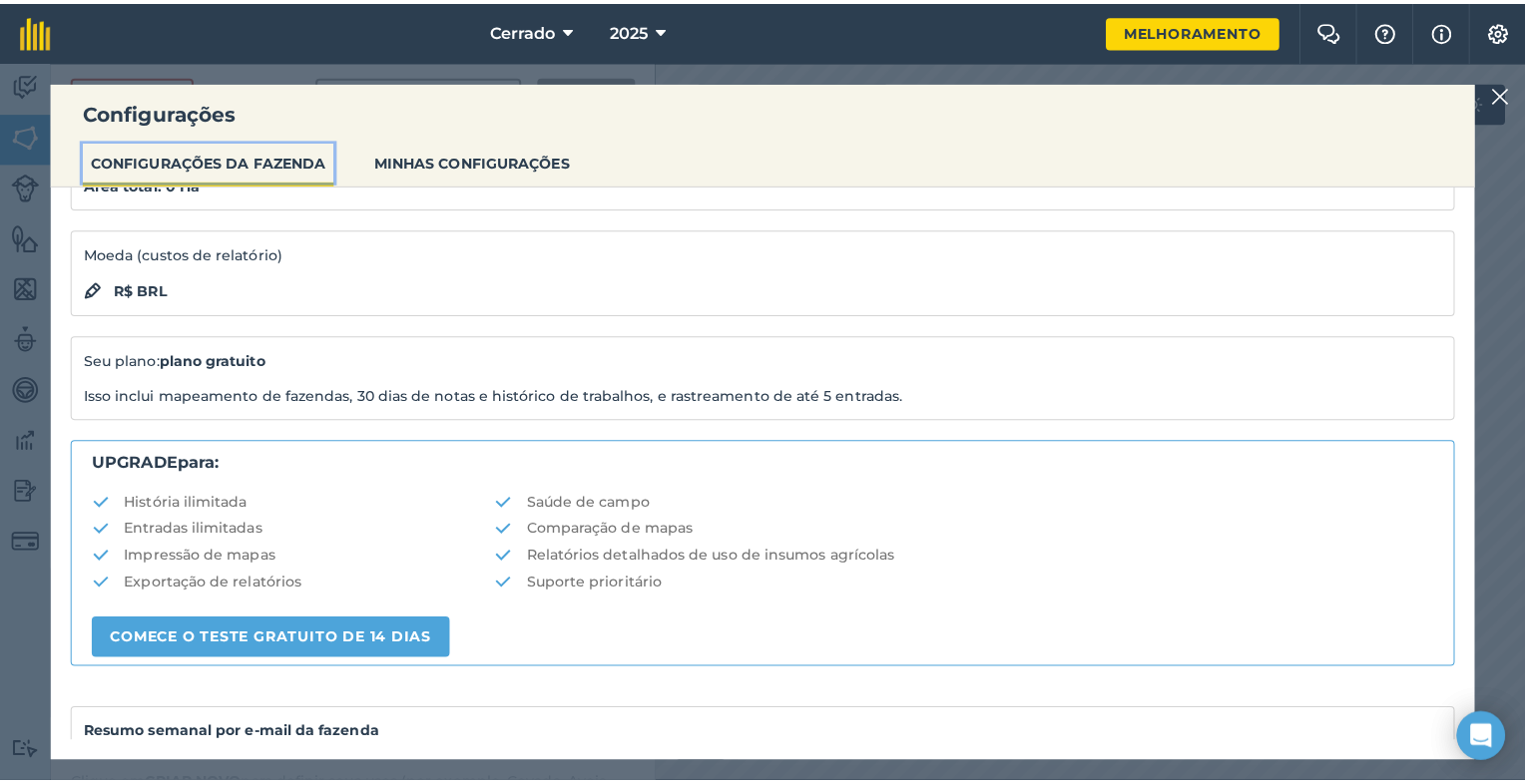 scroll, scrollTop: 371, scrollLeft: 0, axis: vertical 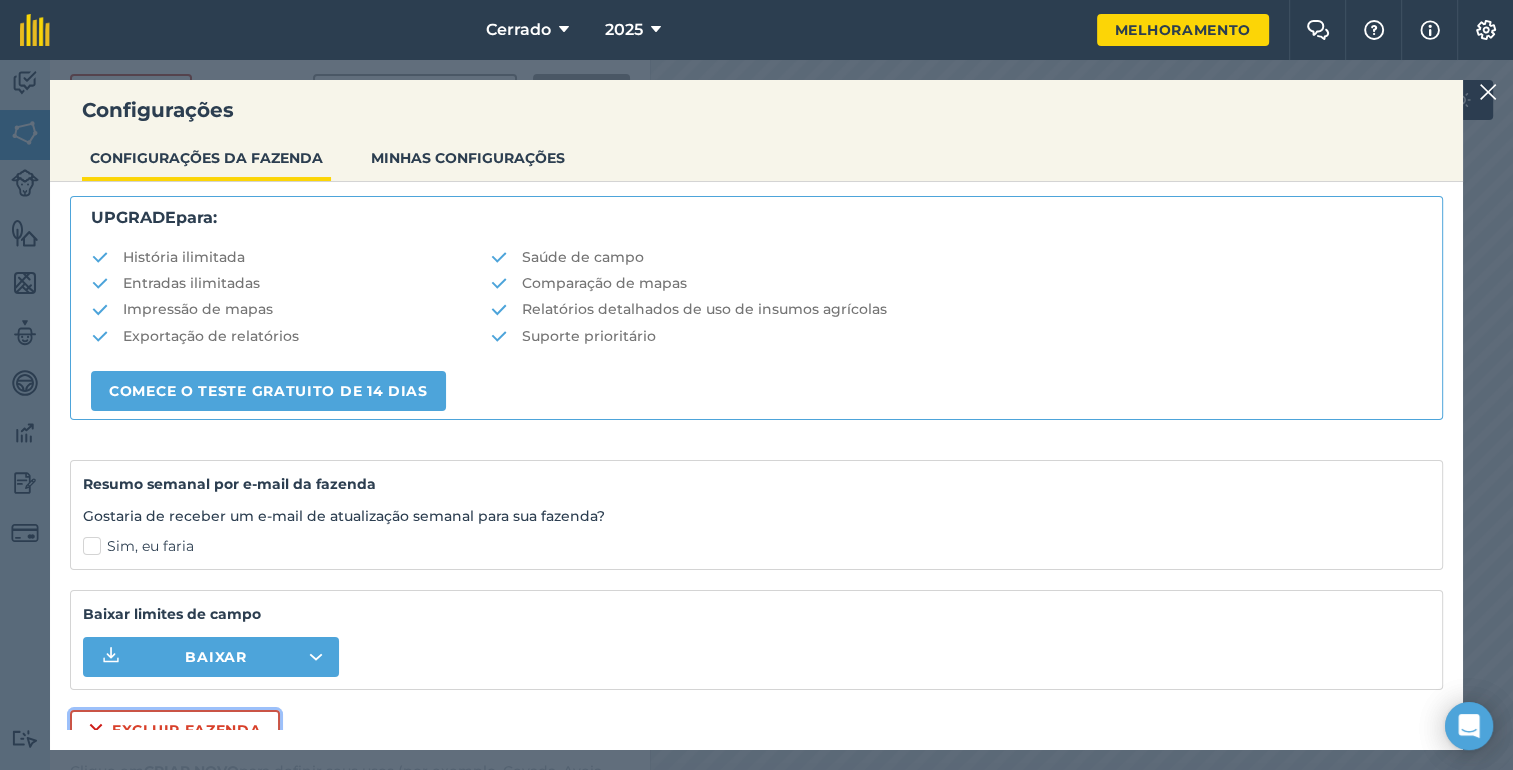 click on "Excluir fazenda" at bounding box center (187, 730) 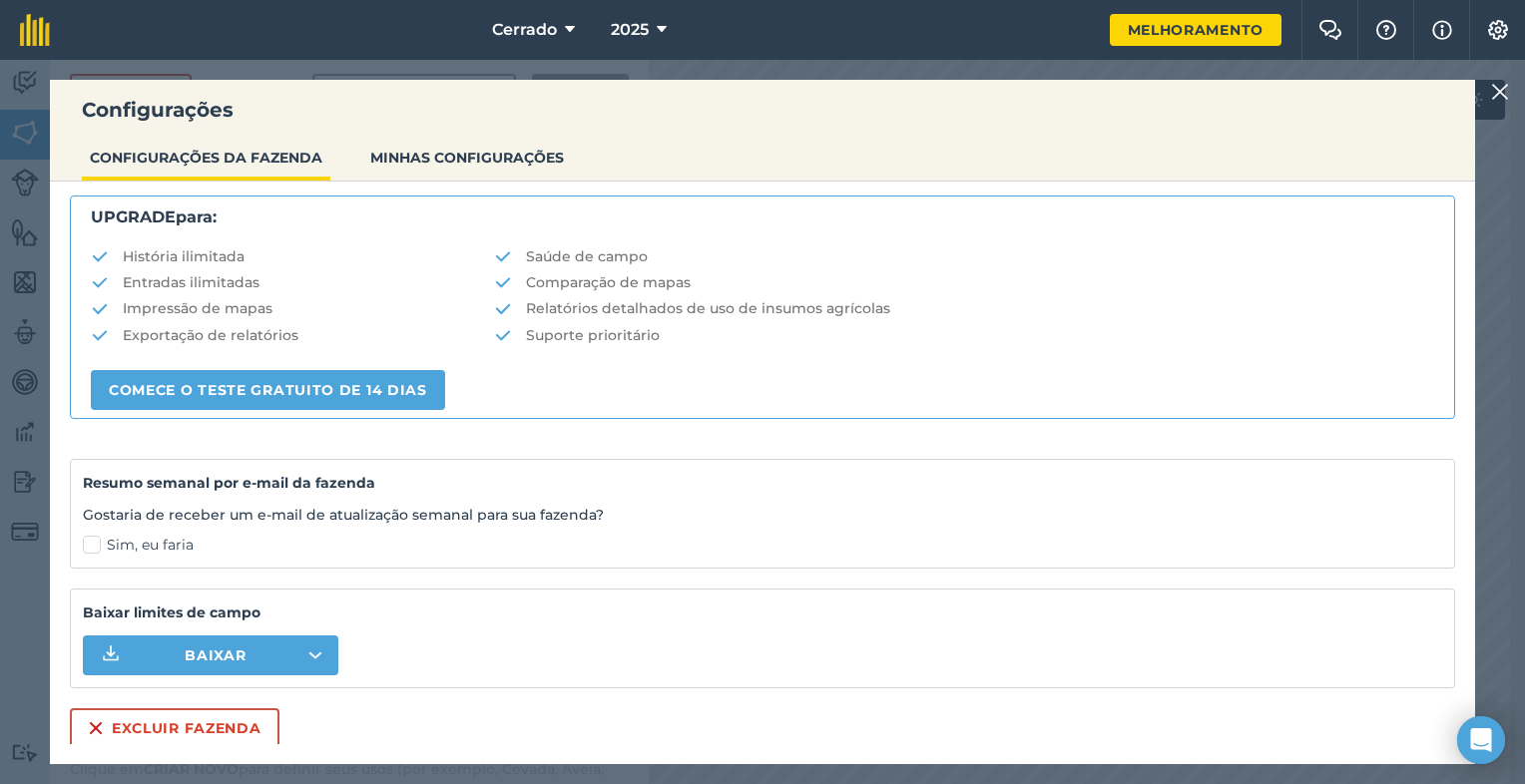 scroll, scrollTop: 0, scrollLeft: 0, axis: both 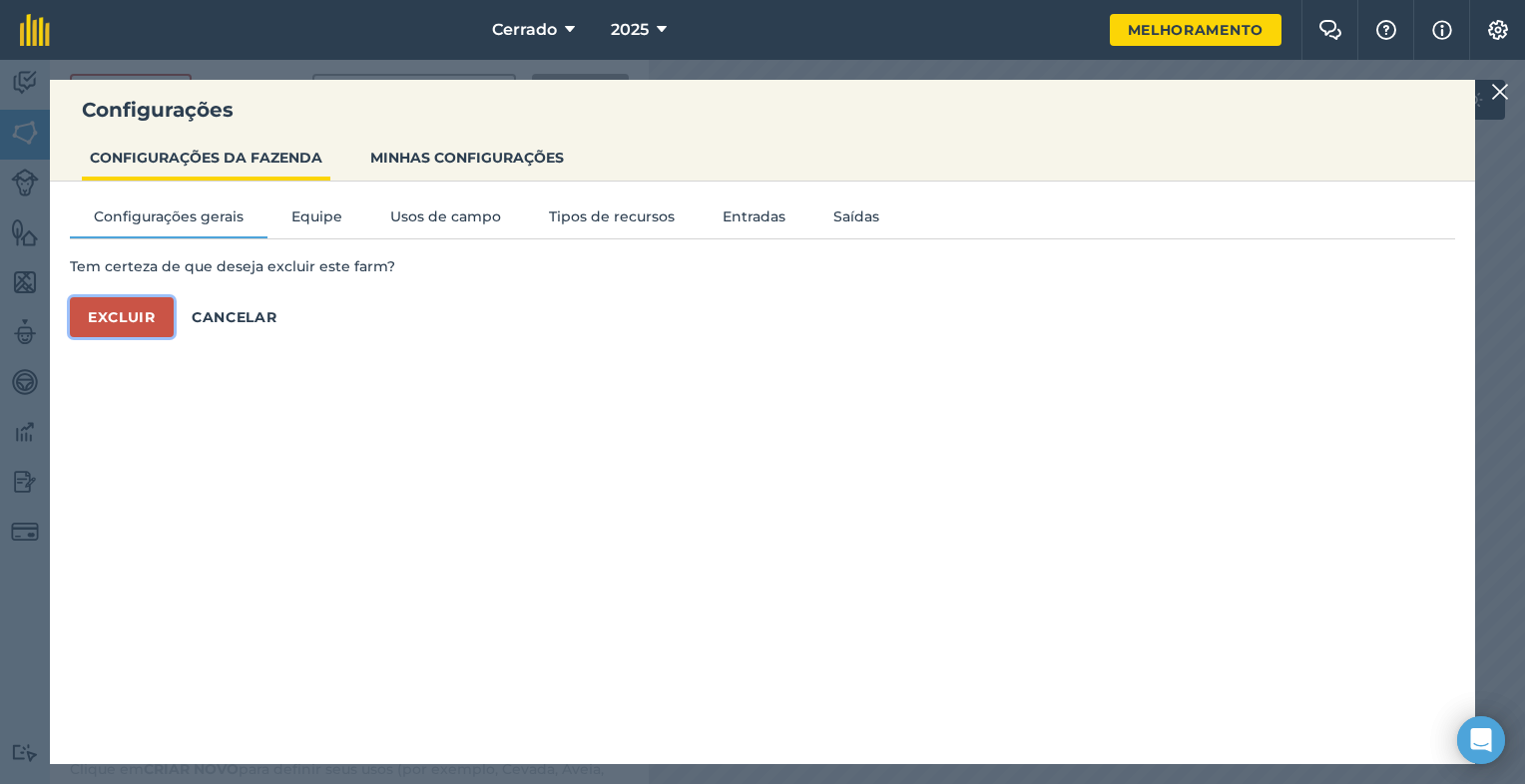 click on "Excluir" at bounding box center (122, 317) 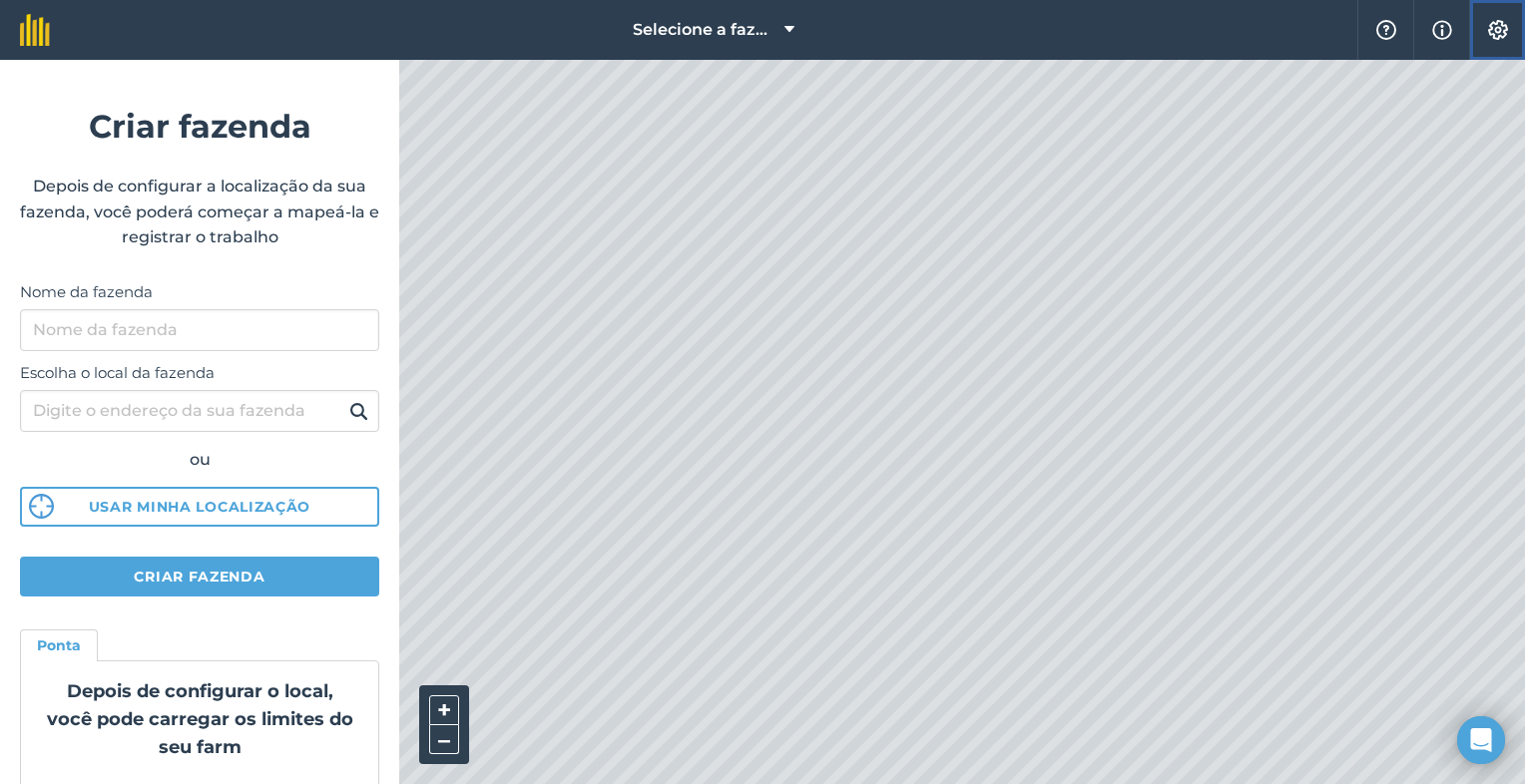 click on "Configurações" at bounding box center [1497, 30] 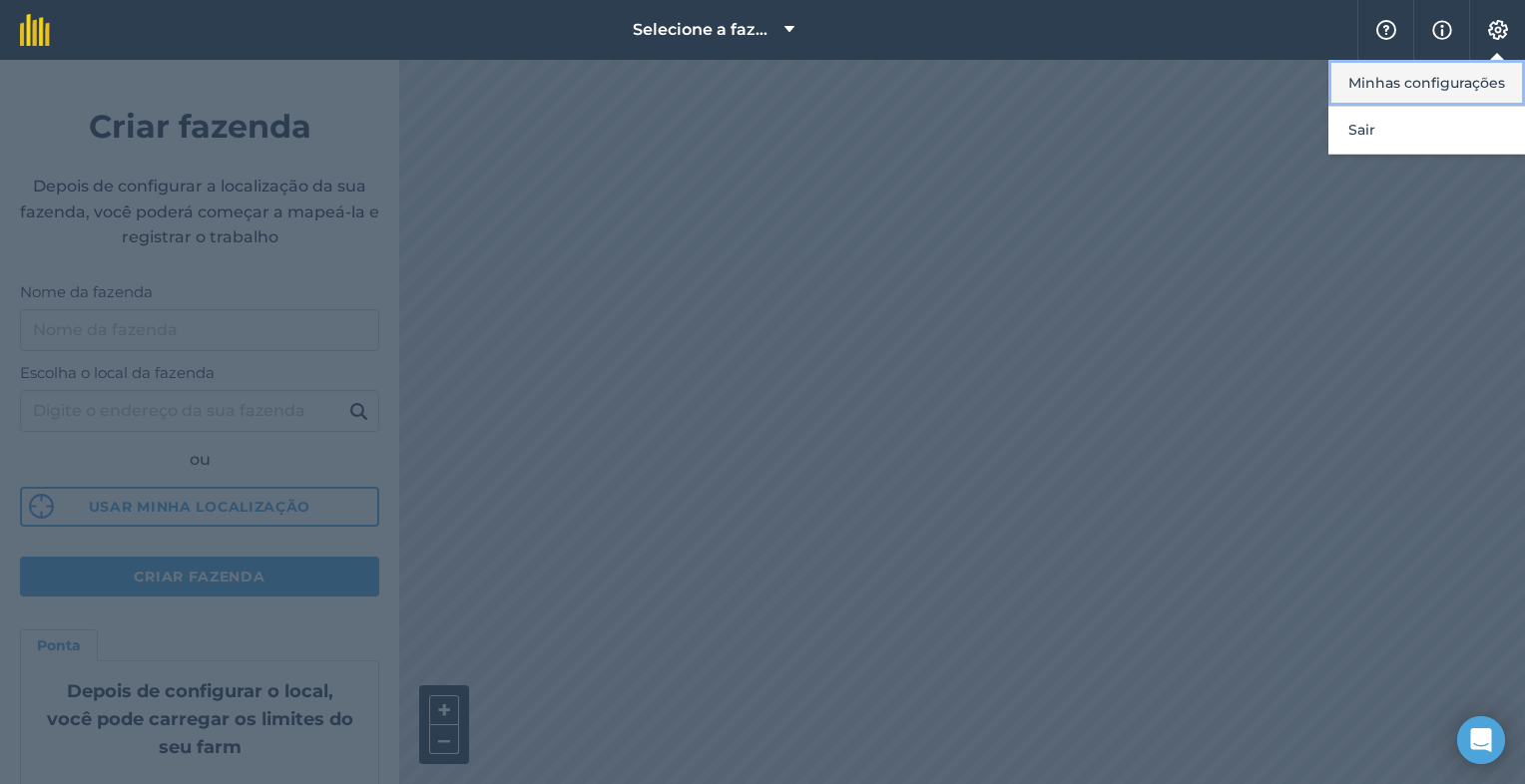 click on "Minhas configurações" at bounding box center [1426, 83] 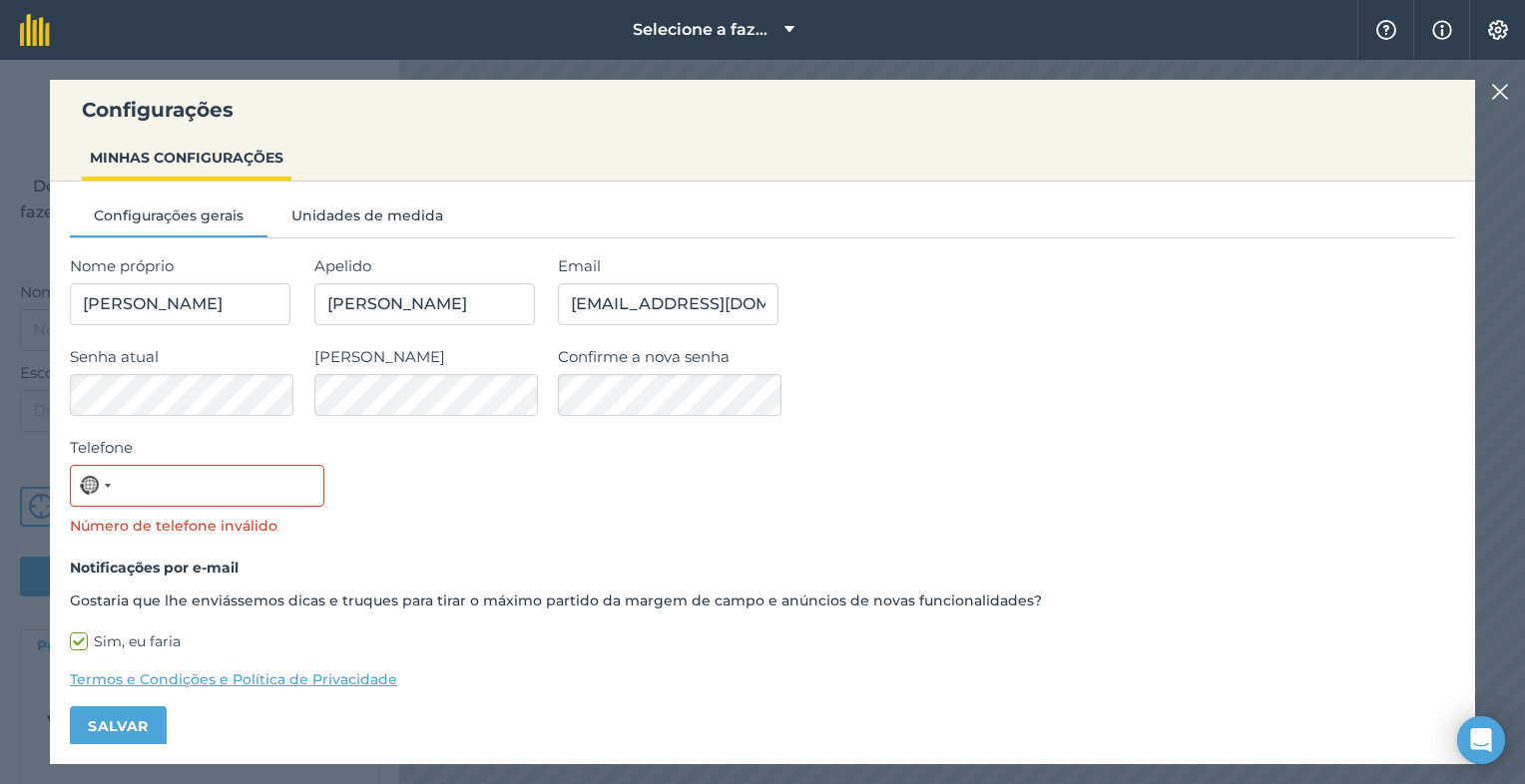 scroll, scrollTop: 0, scrollLeft: 0, axis: both 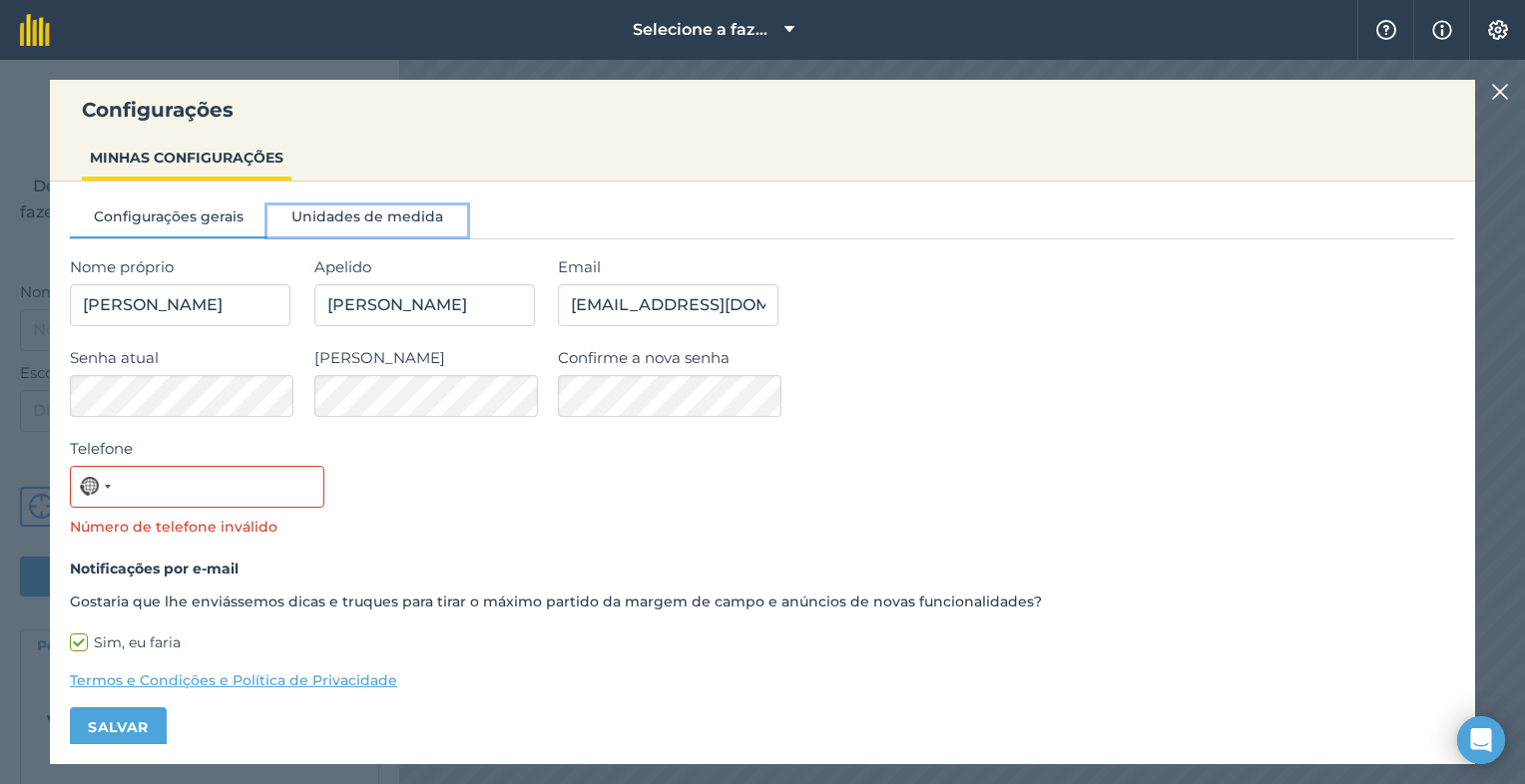 click on "Unidades de medida" at bounding box center (367, 220) 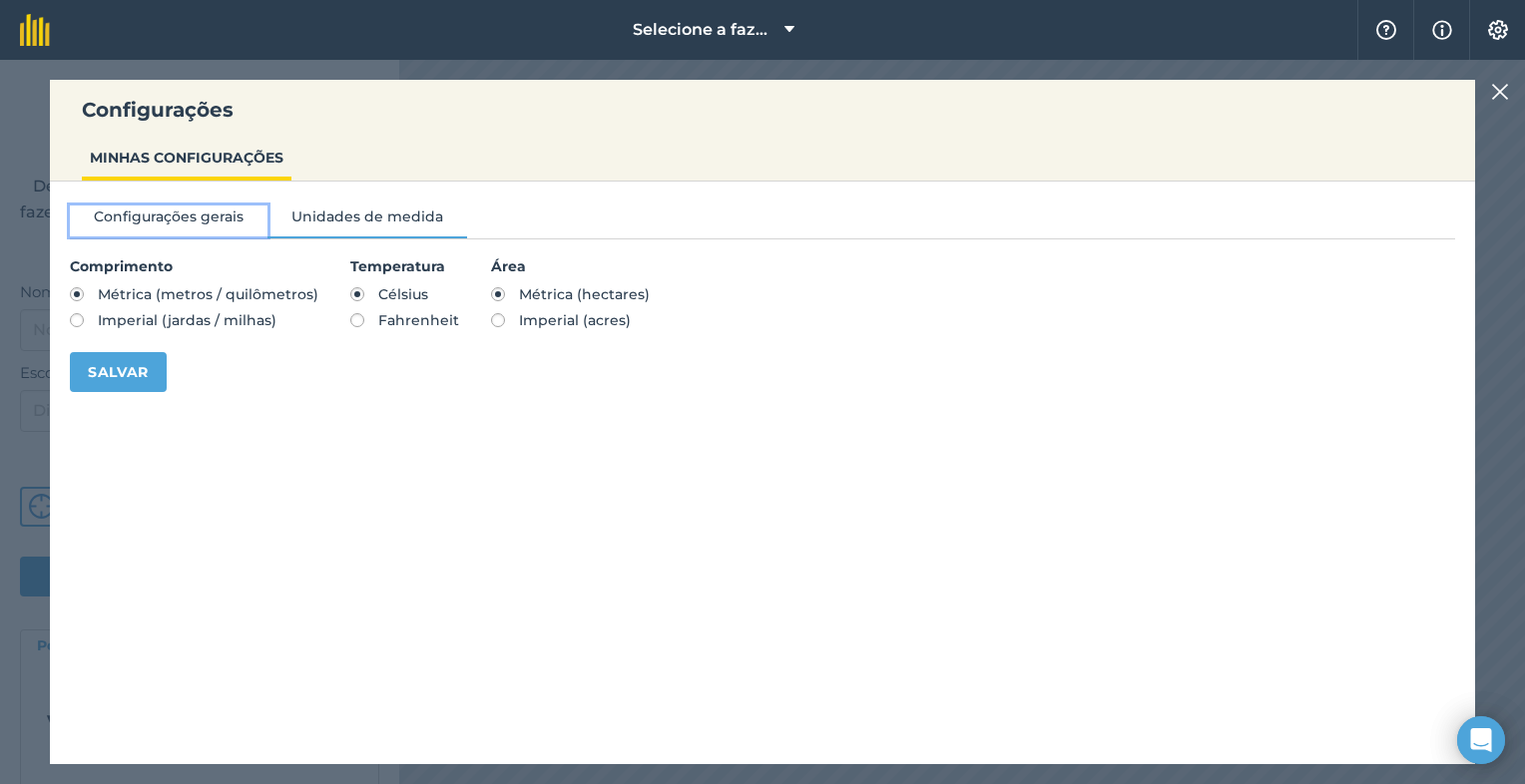 click on "Configurações gerais" at bounding box center (169, 220) 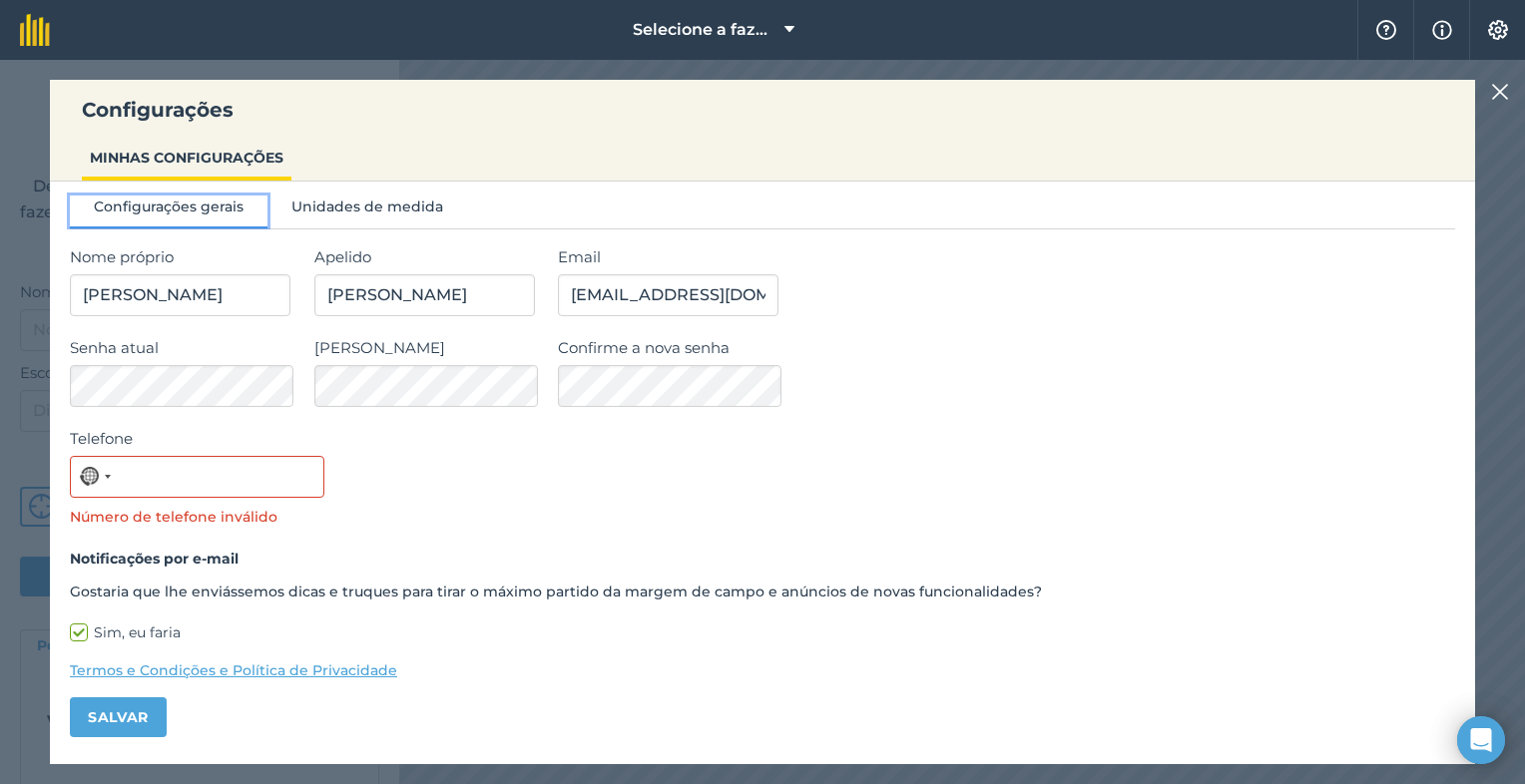 scroll, scrollTop: 9, scrollLeft: 0, axis: vertical 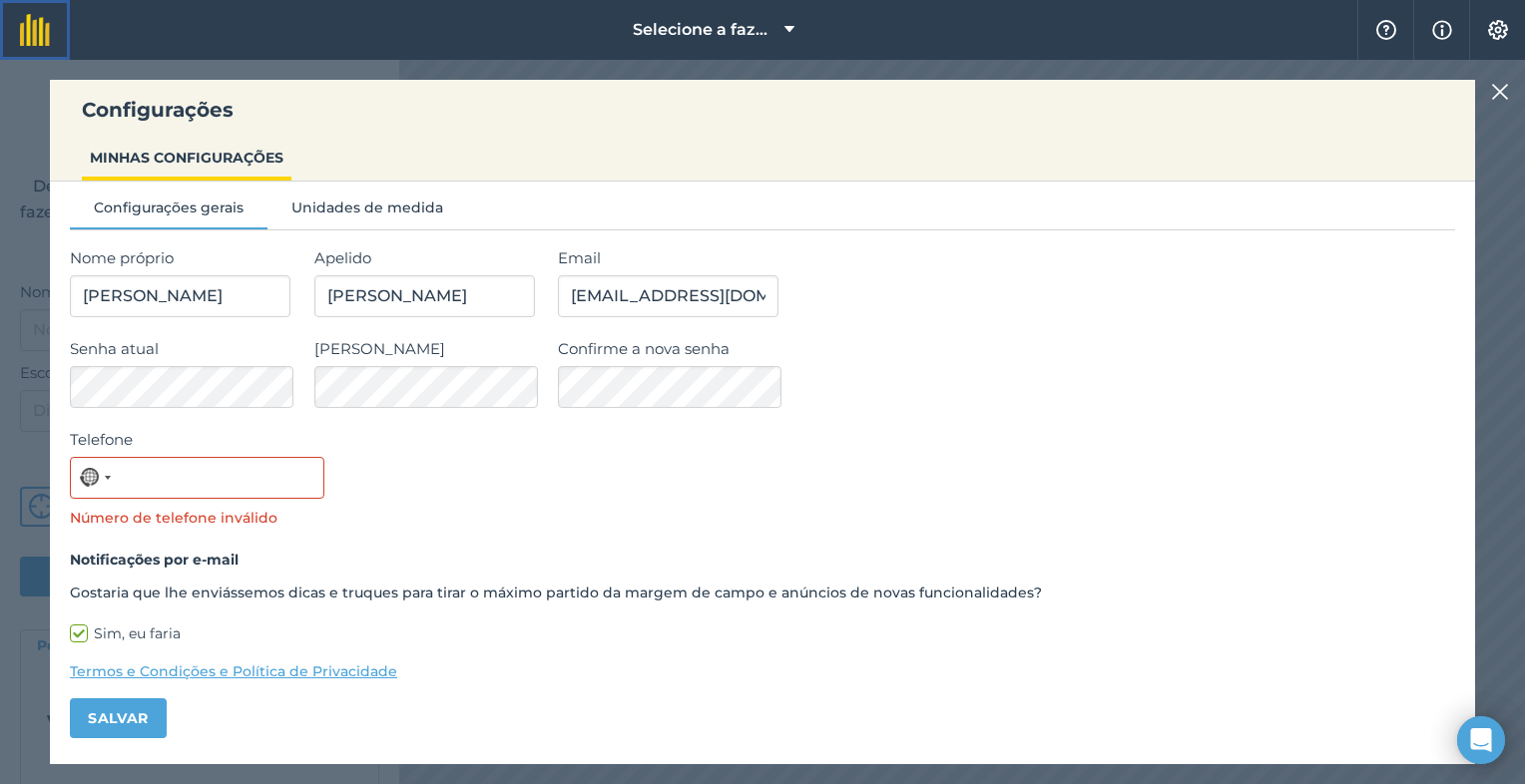 click at bounding box center [35, 30] 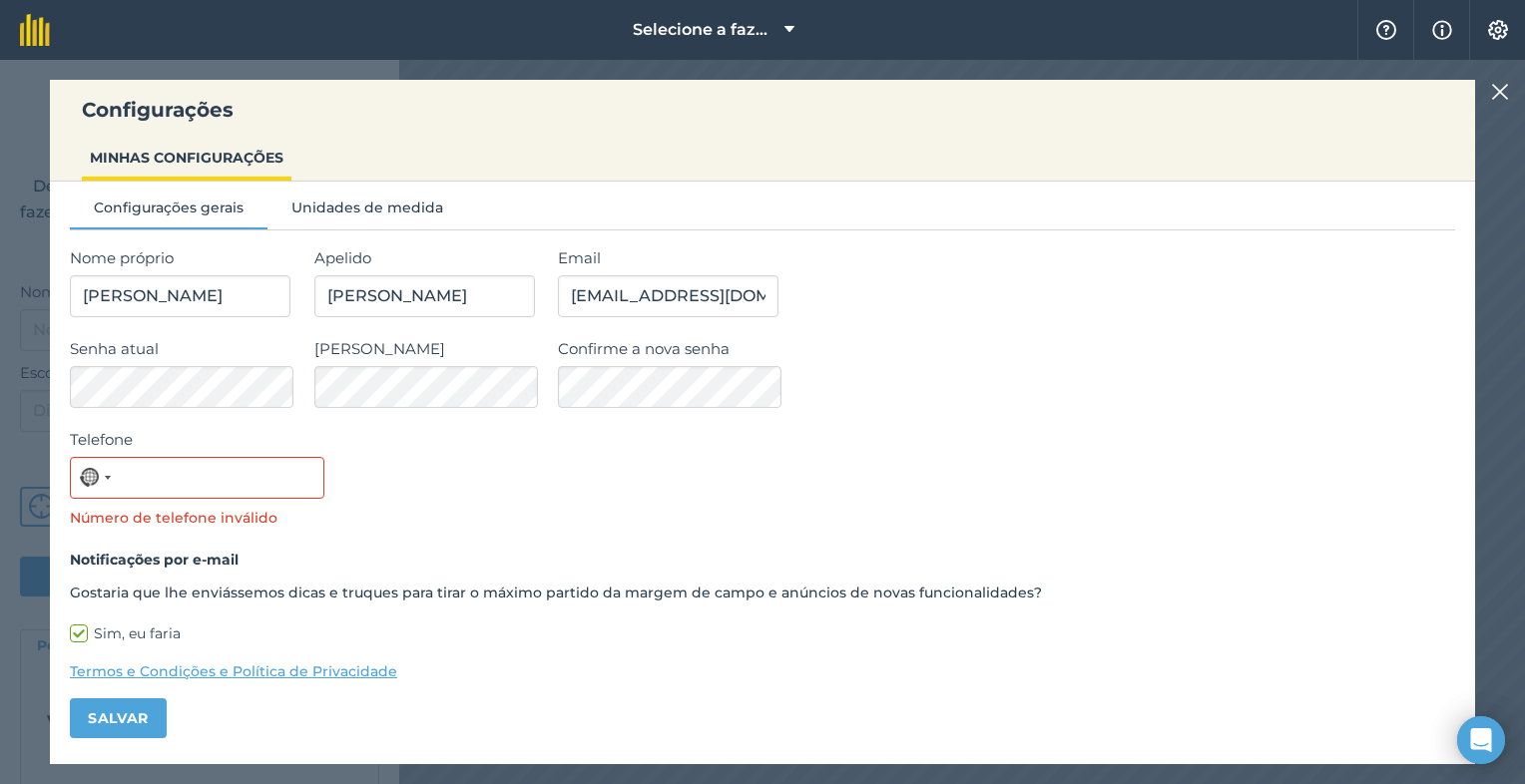 click on "Configurações MINHAS CONFIGURAÇÕES Configurações gerais Unidades de medida Nome próprio Matheus Apelido Henrique Email matdamiao0@gmail.com Senha atual Alterar senha Confirme a nova senha Telefone Nenhum país selecionado 244 results found Afghanistan +93 Albania +355 Algeria +213 American Samoa +1 Andorra +376 Angola +244 Anguilla +1 Antigua & Barbuda +1 Argentina +54 Armenia +374 Aruba +297 Ascension Island +247 Australia +61 Austria +43 Azerbaijan +994 Bahamas +1 Bahrain +973 Bangladesh +880 Barbados +1 Belarus +375 Belgium +32 Belize +501 Benin +229 Bermuda +1 Bhutan +975 Bolivia +591 Bosnia & Herzegovina +387 Botswana +267 Brazil +55 British Indian Ocean Territory +246 British Virgin Islands +1 Brunei +673 Bulgaria +359 Burkina Faso +226 Burundi +257 Cambodia +855 Cameroon +237 Canada +1 Cape Verde +238 Caribbean Netherlands +599 Cayman Islands +1 Central African Republic +236 Chad +235 Chile +56 China +86 Christmas Island +61 Cocos (Keeling) Islands +61 Colombia +57 Comoros +269 +242 +243 +682 +1" at bounding box center [762, 422] 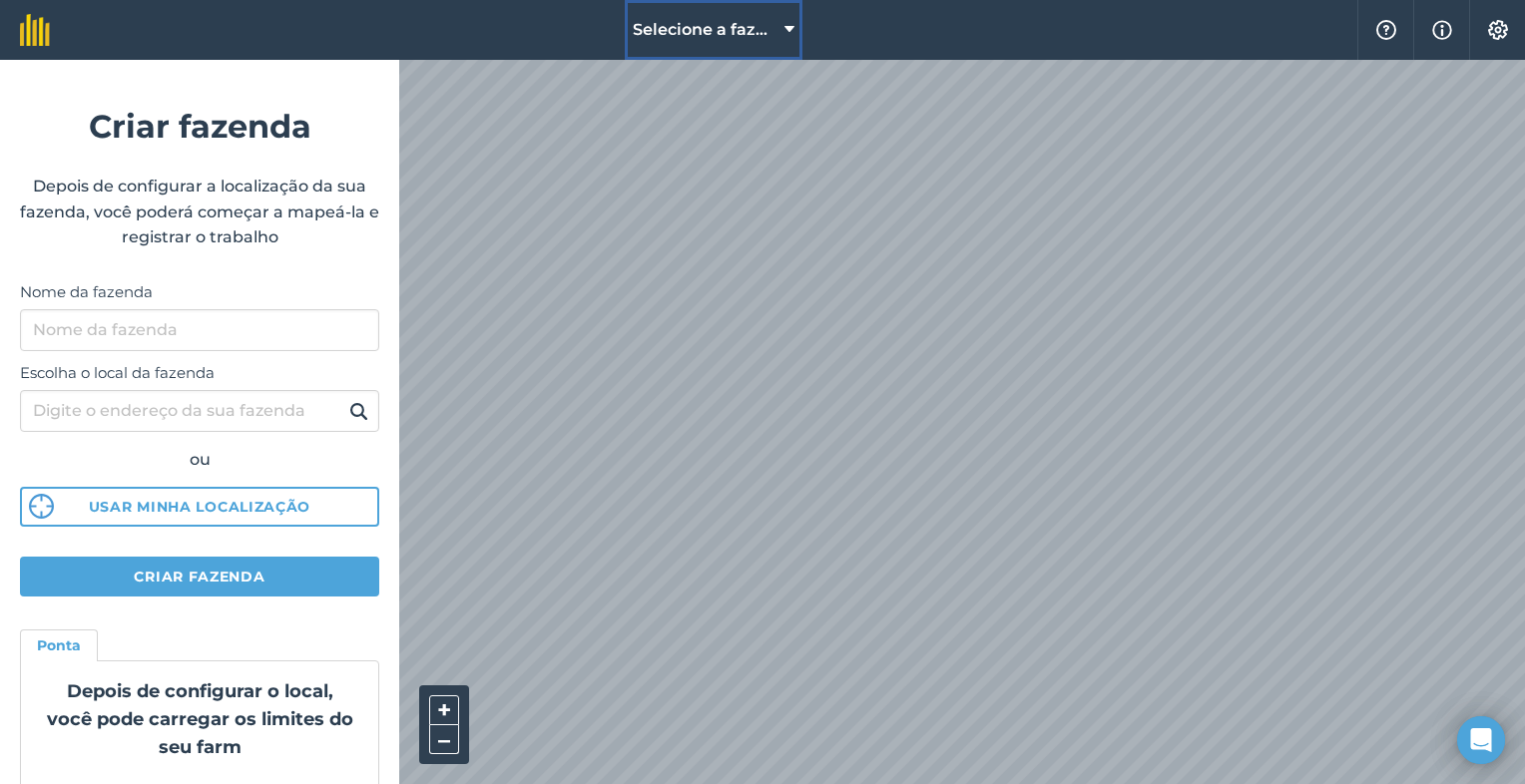 click on "Selecione a fazenda" at bounding box center [714, 30] 